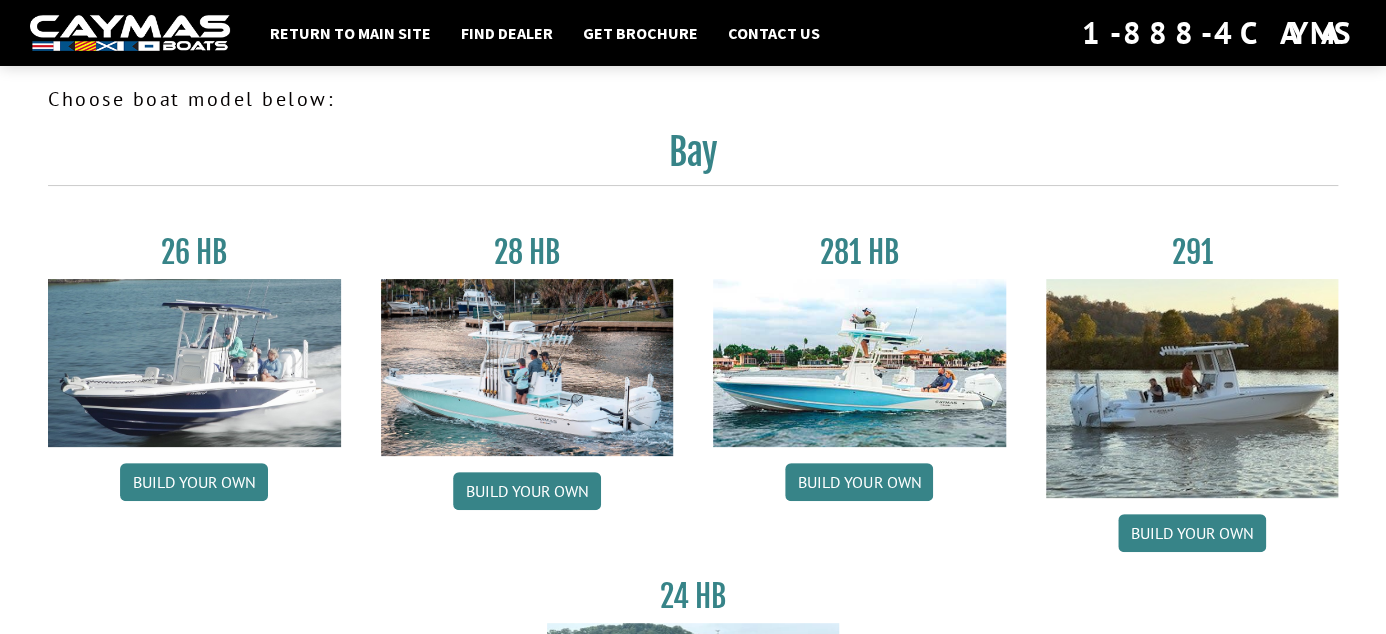 scroll, scrollTop: 0, scrollLeft: 0, axis: both 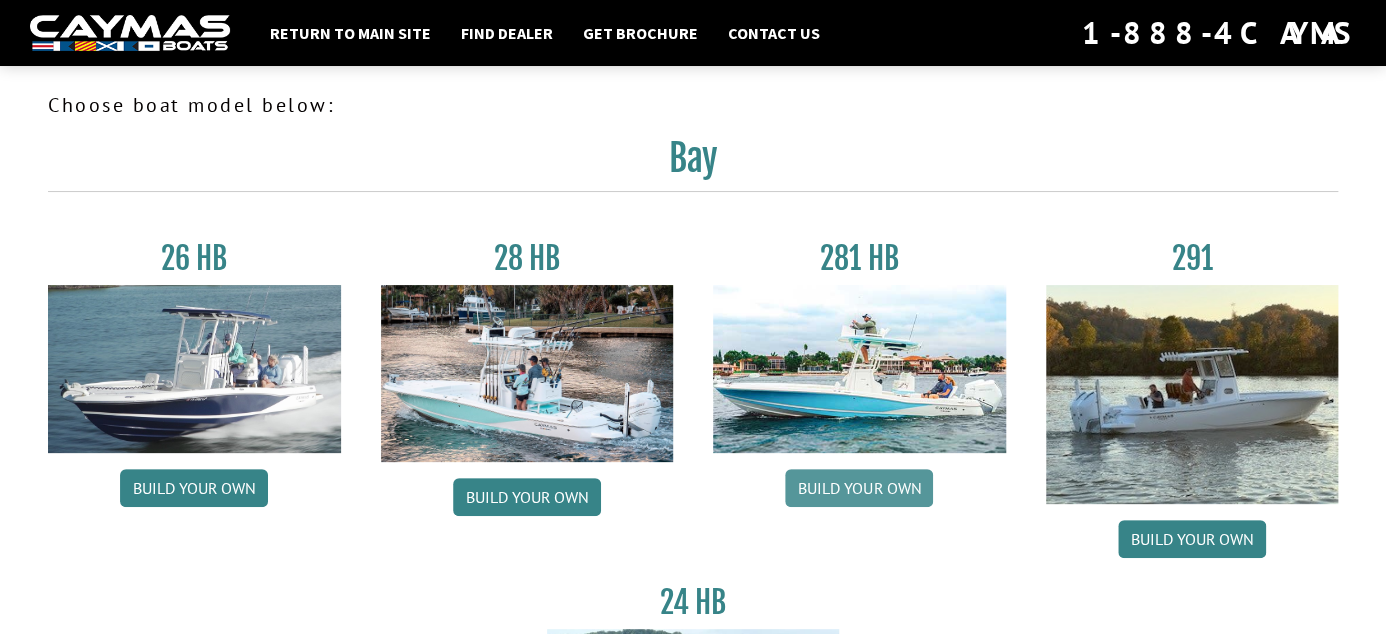 click on "Build your own" at bounding box center (859, 488) 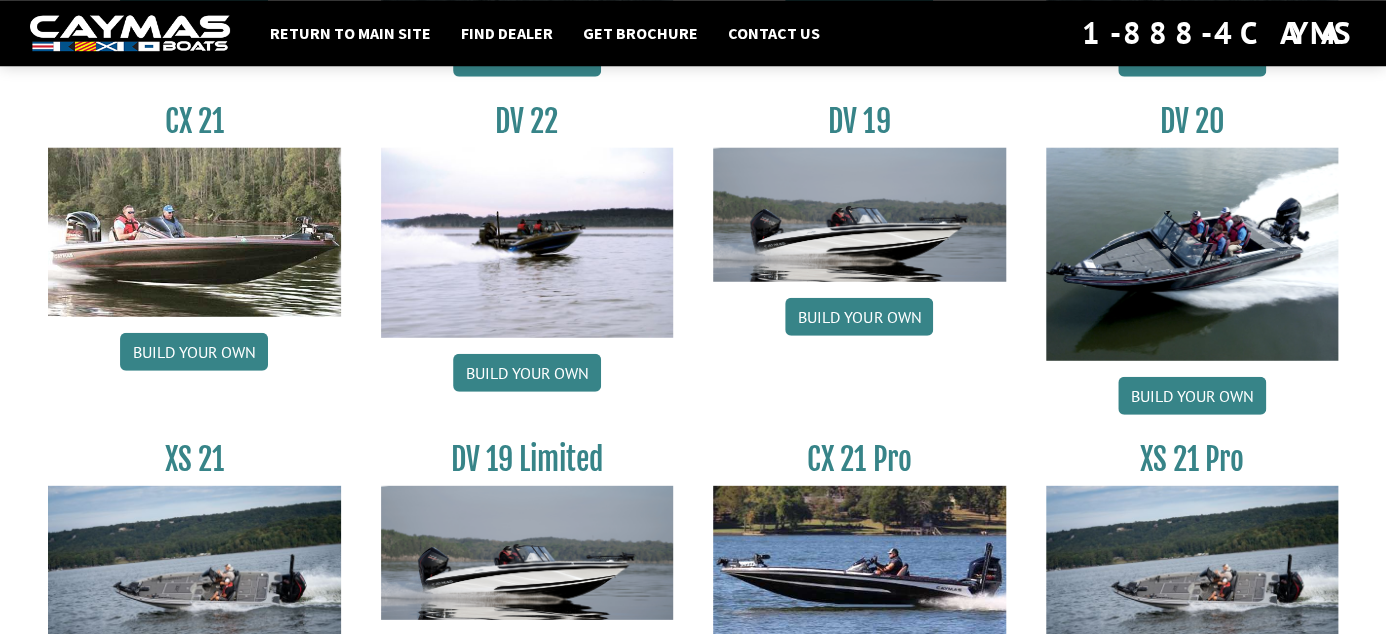 scroll, scrollTop: 2334, scrollLeft: 0, axis: vertical 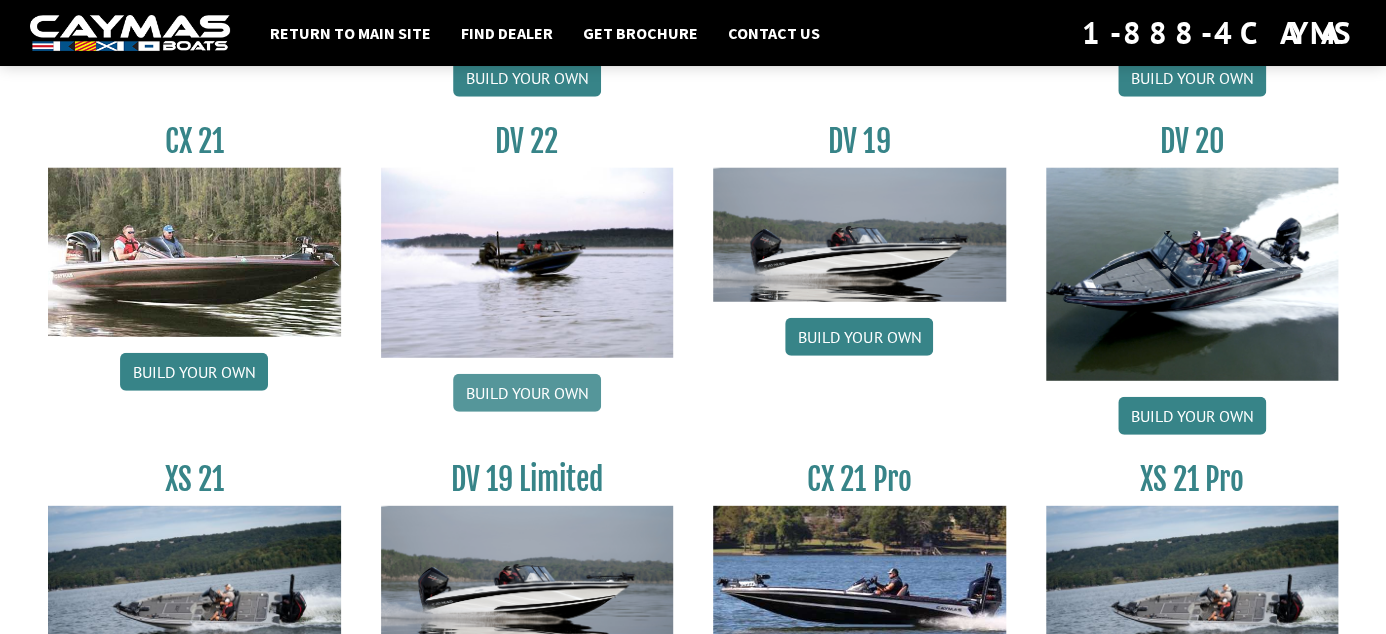 click on "Build your own" at bounding box center [527, 393] 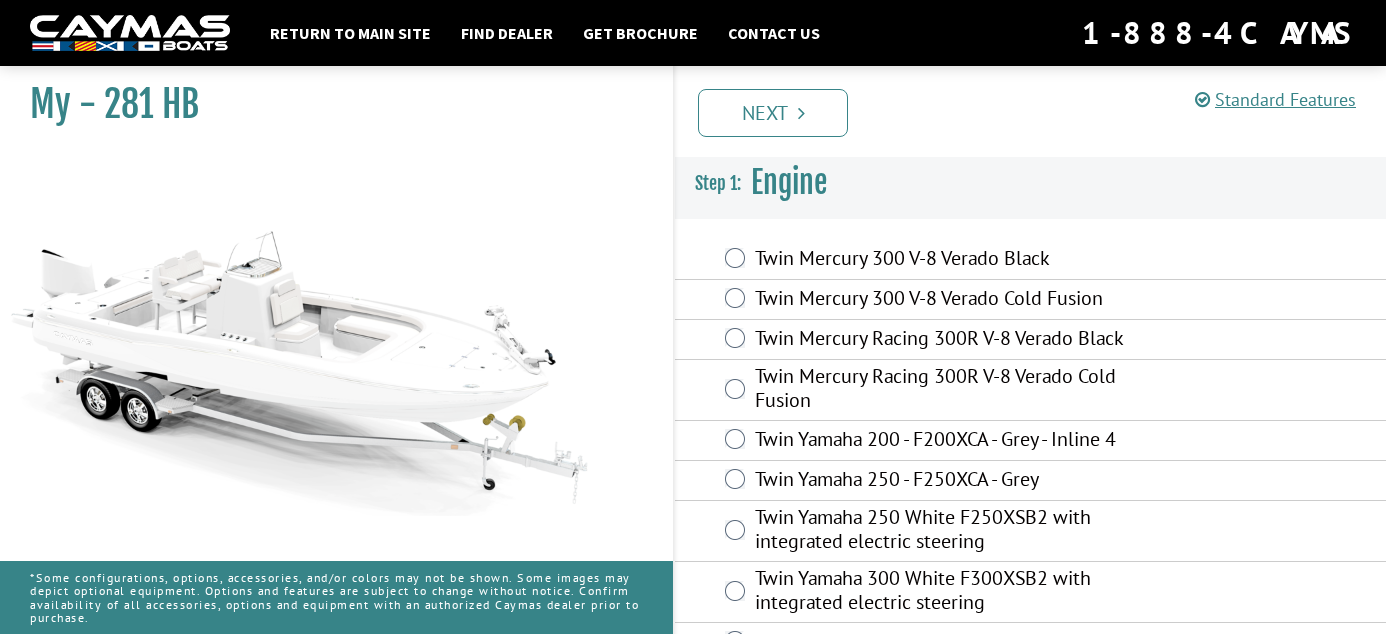 scroll, scrollTop: 0, scrollLeft: 0, axis: both 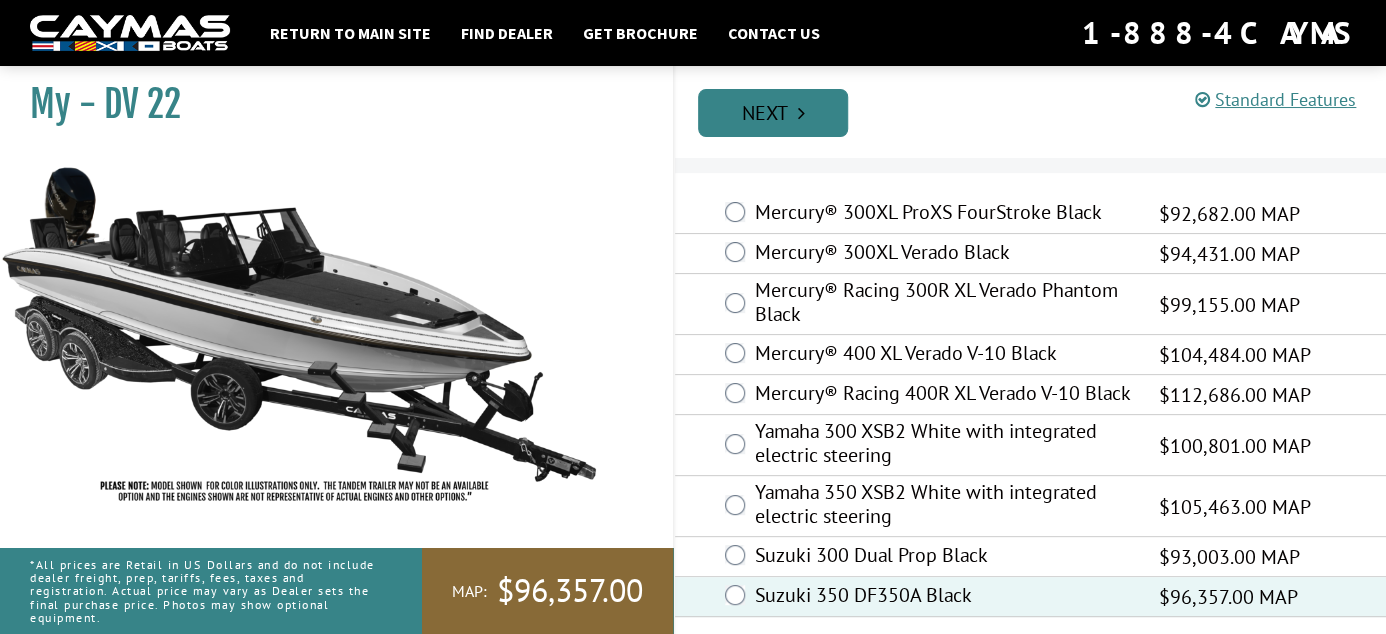 click on "Next" at bounding box center [773, 113] 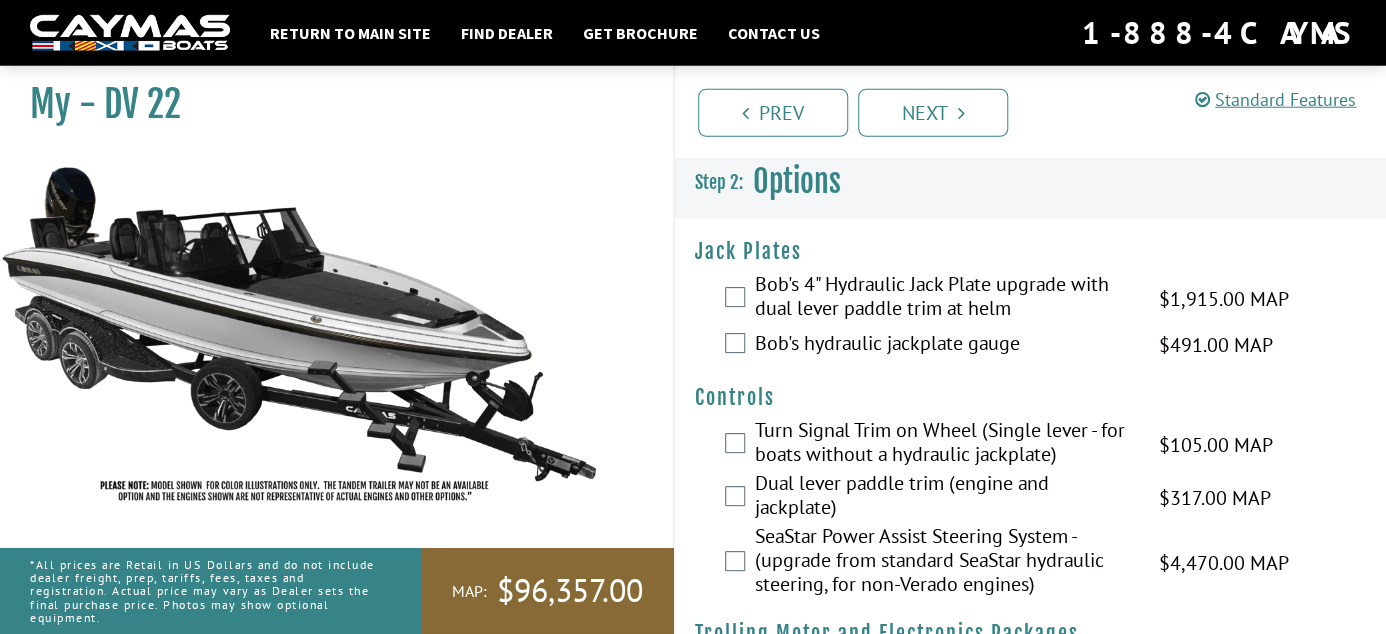 scroll, scrollTop: 0, scrollLeft: 0, axis: both 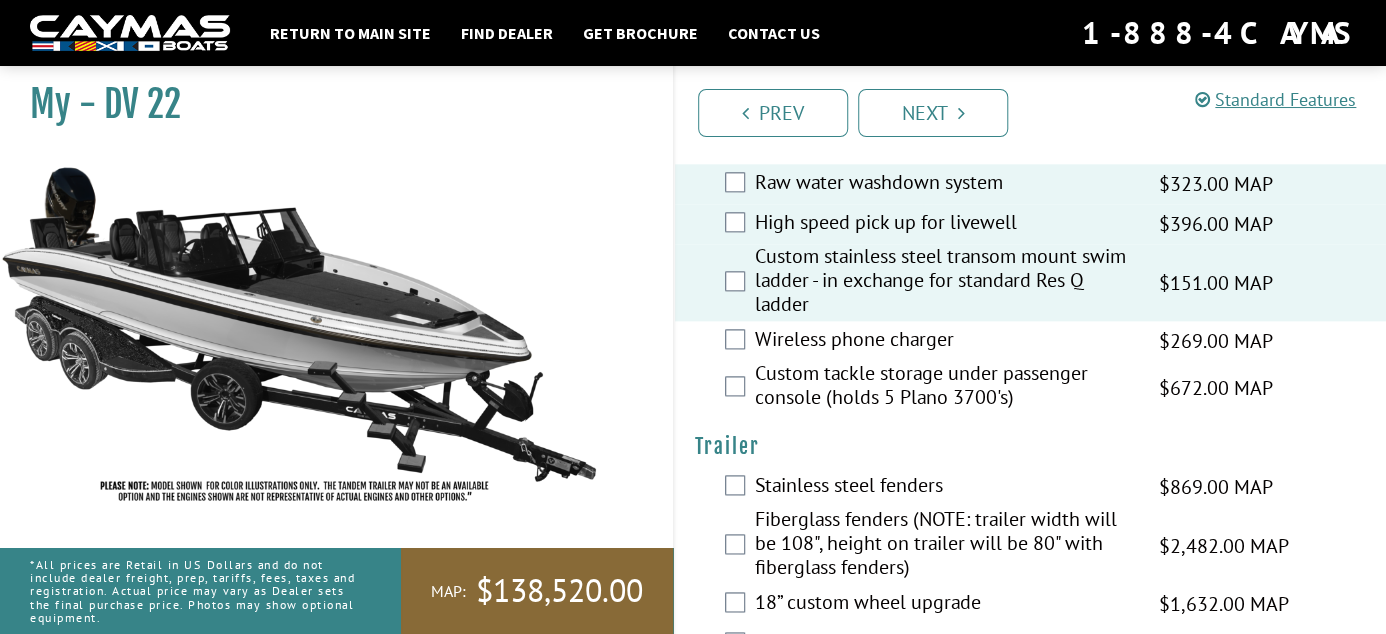click on "Wireless phone charger
$269.00 MAP
$318.00 MSRP" at bounding box center [1030, 341] 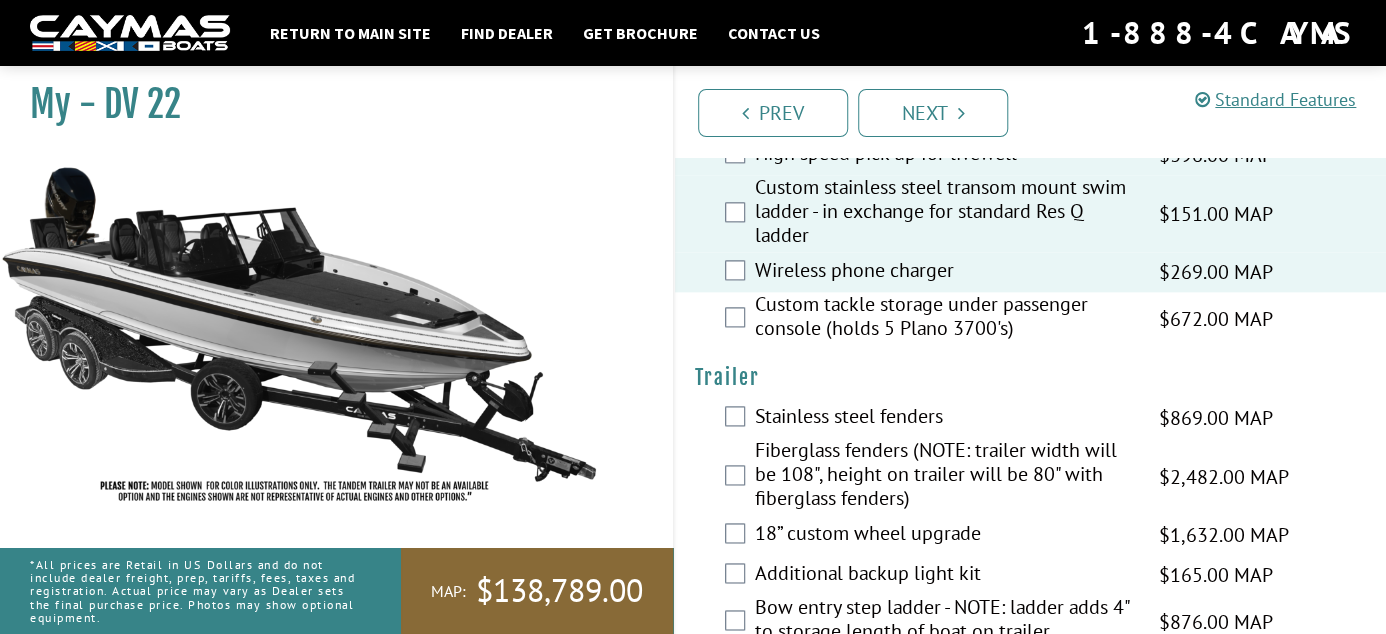 scroll, scrollTop: 4540, scrollLeft: 0, axis: vertical 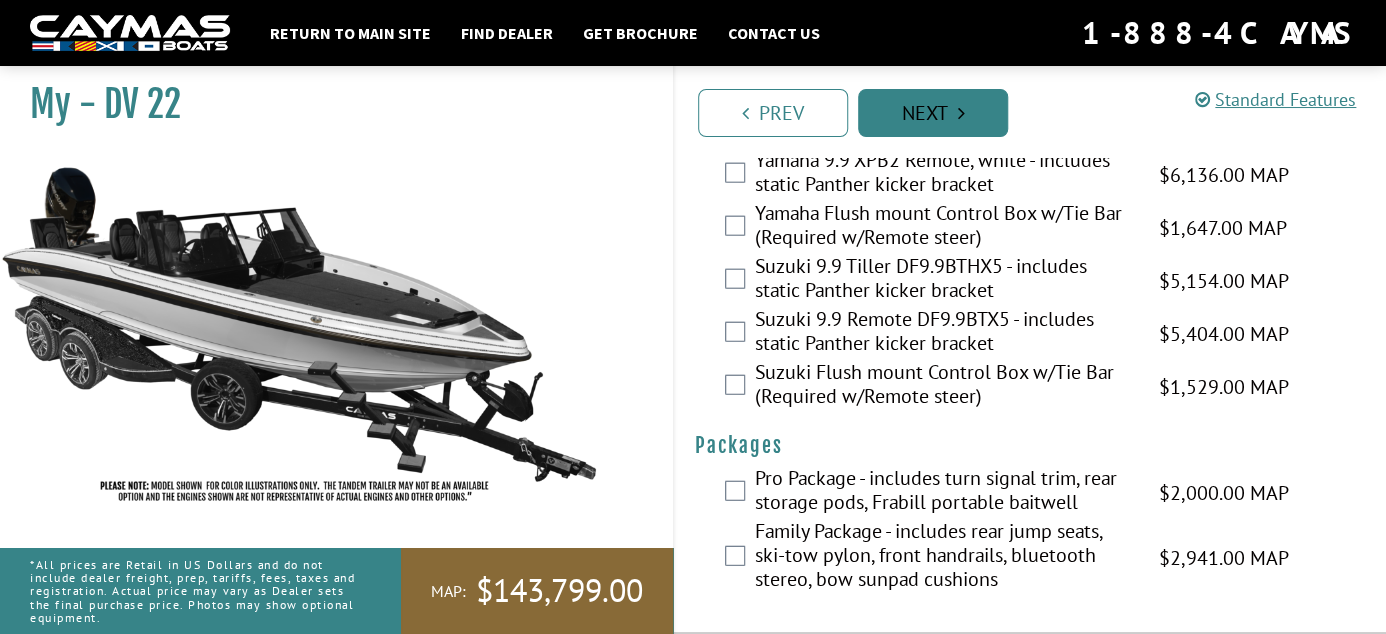 click on "Next" at bounding box center [933, 113] 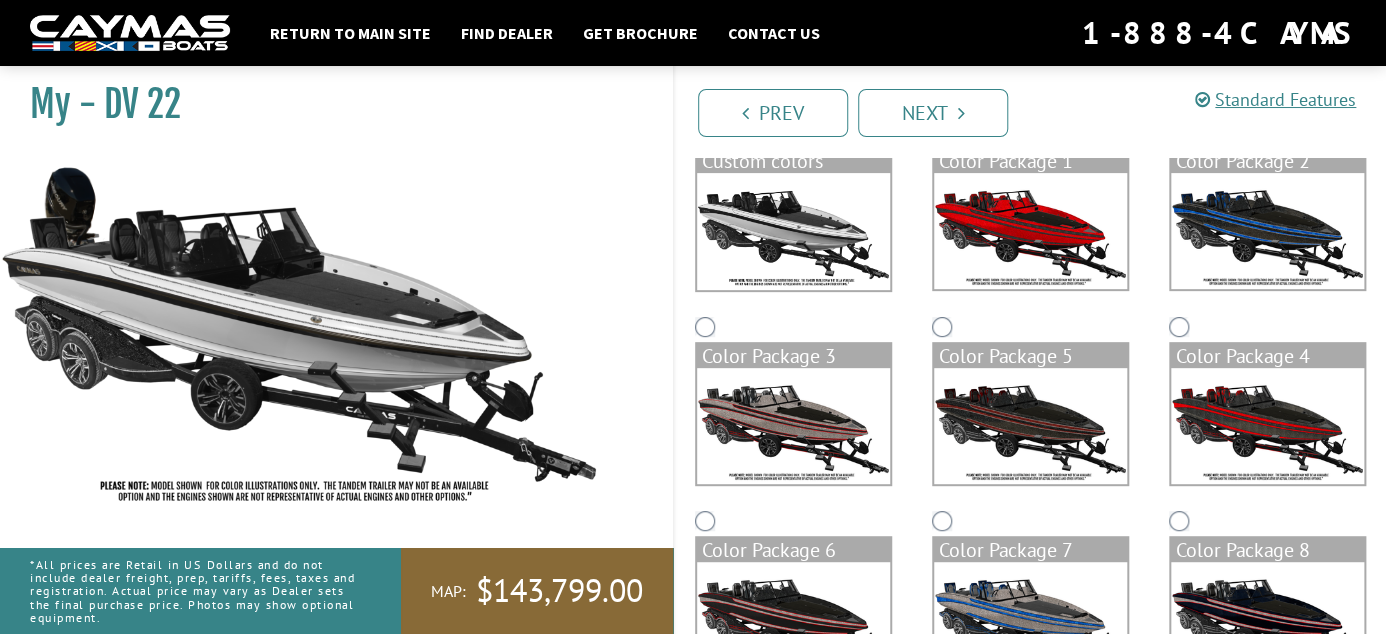 scroll, scrollTop: 316, scrollLeft: 0, axis: vertical 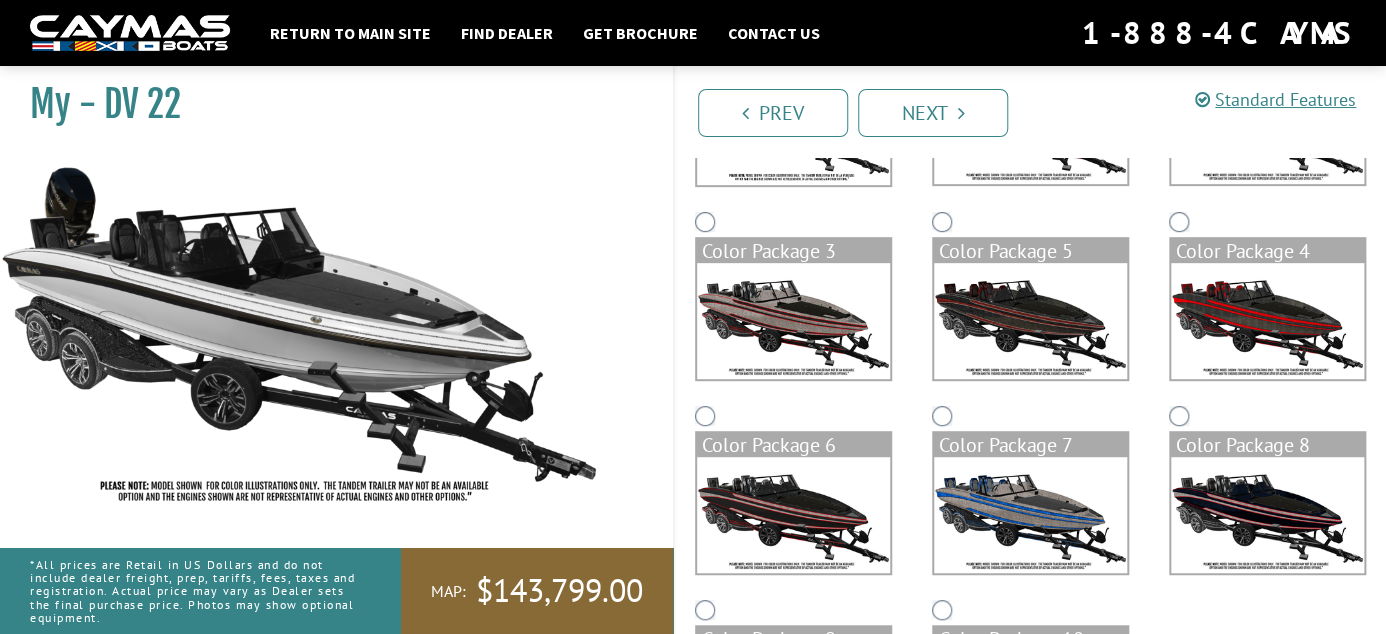 click at bounding box center (793, 321) 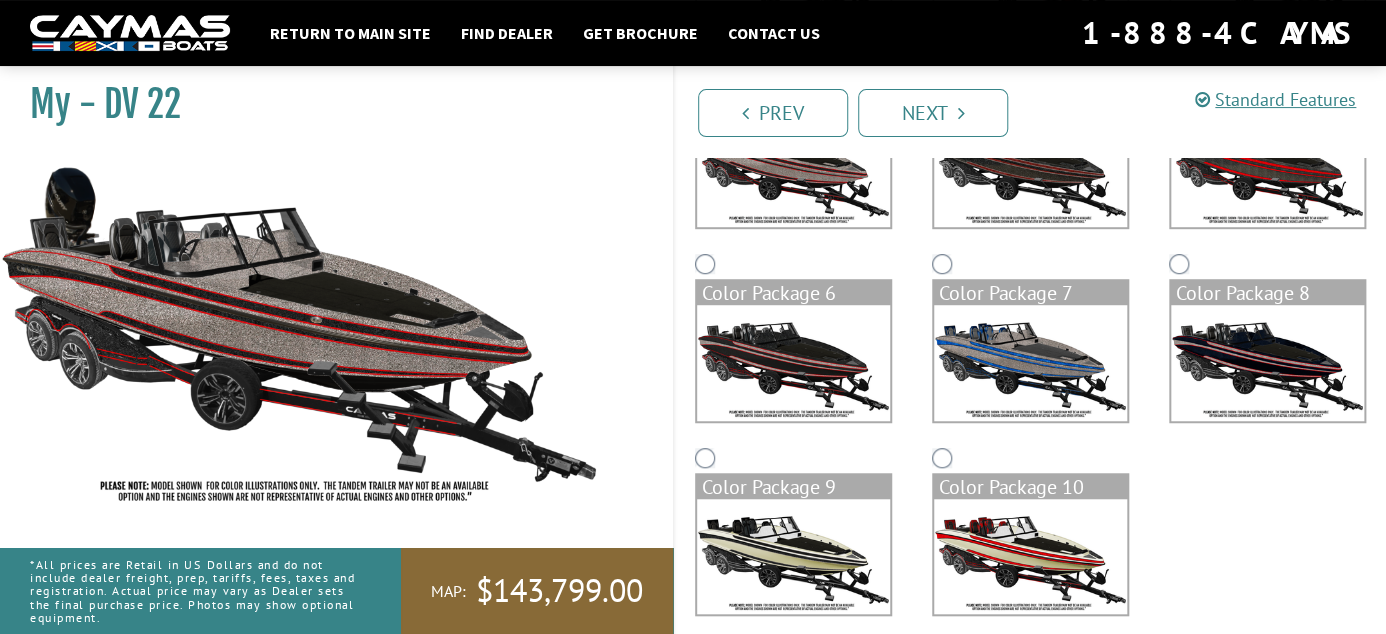 scroll, scrollTop: 490, scrollLeft: 0, axis: vertical 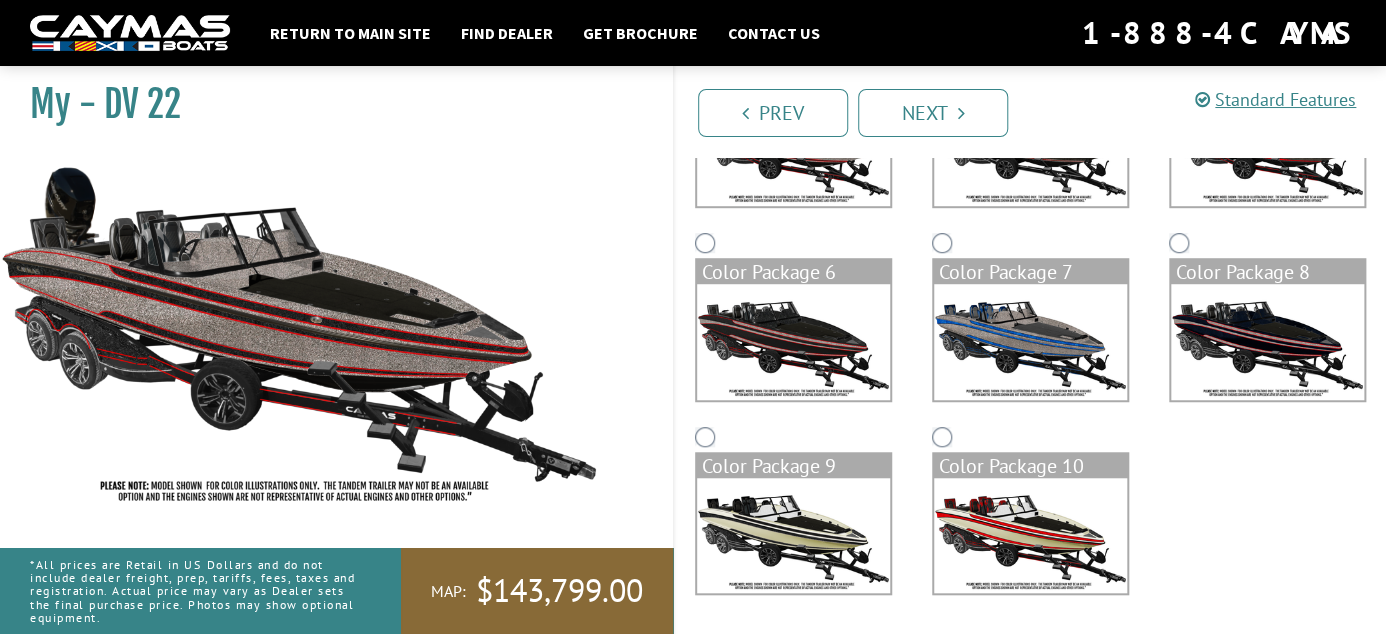 click at bounding box center (1030, 536) 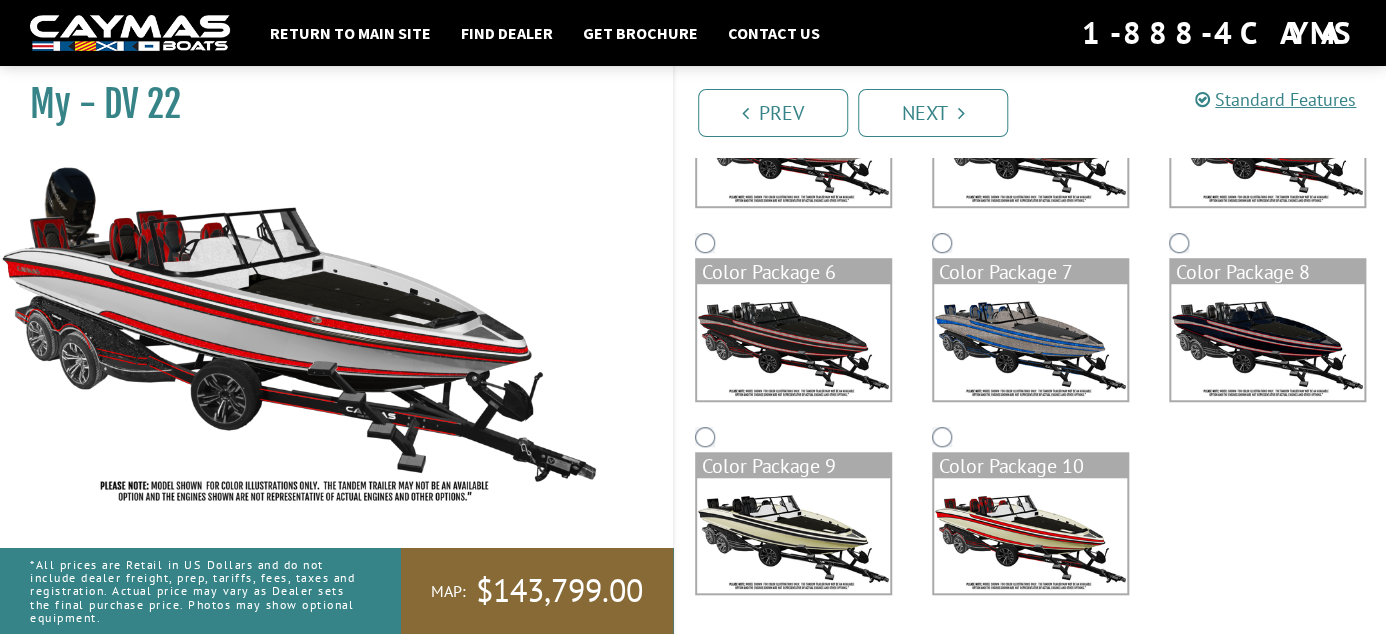click at bounding box center [793, 536] 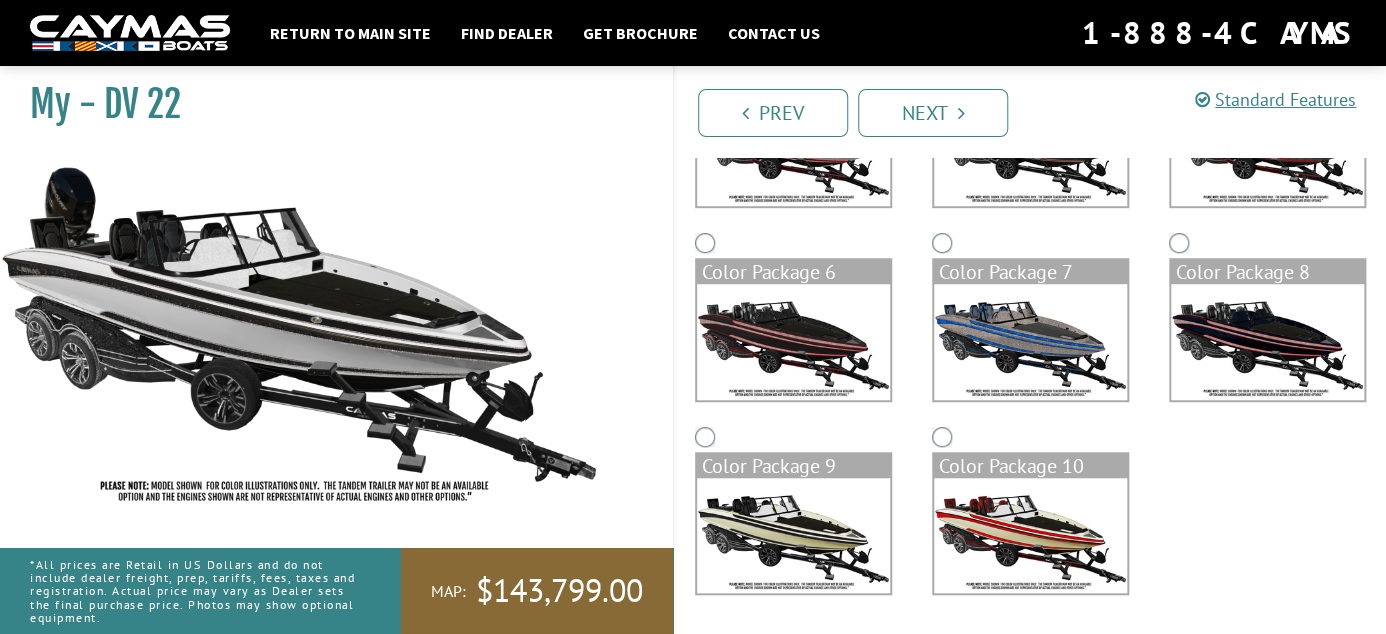 click at bounding box center (1030, 342) 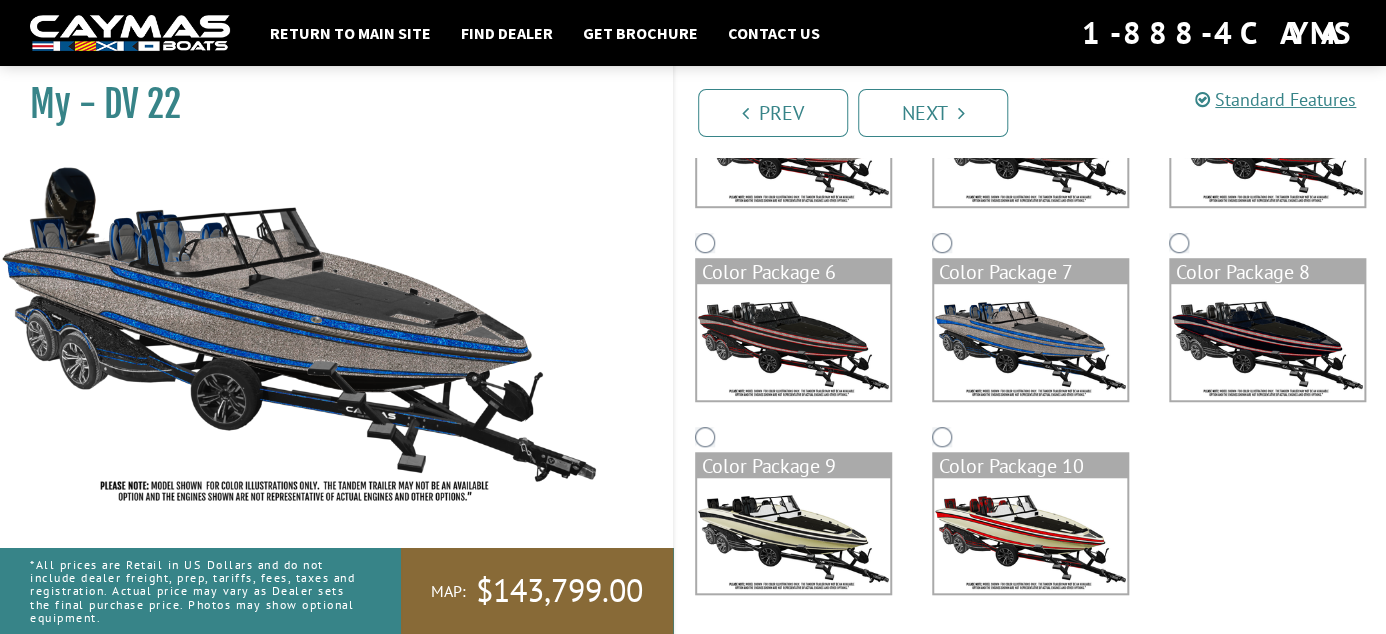 click at bounding box center (1267, 342) 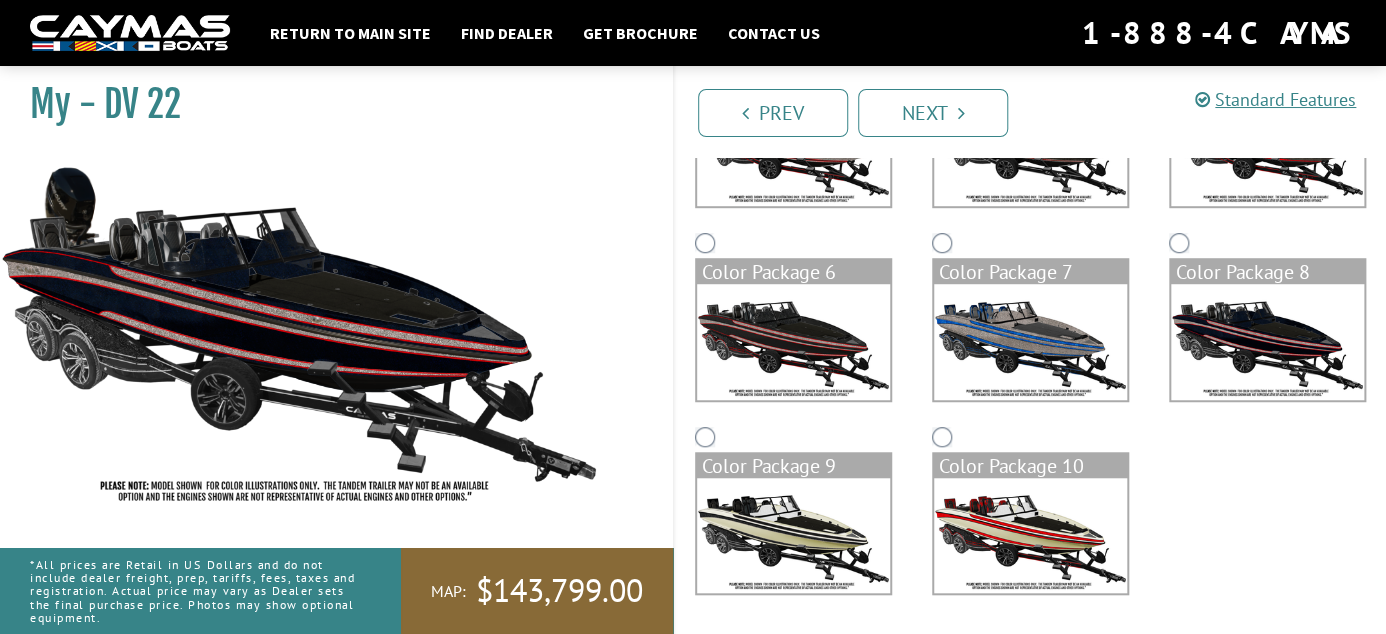 click at bounding box center (793, 342) 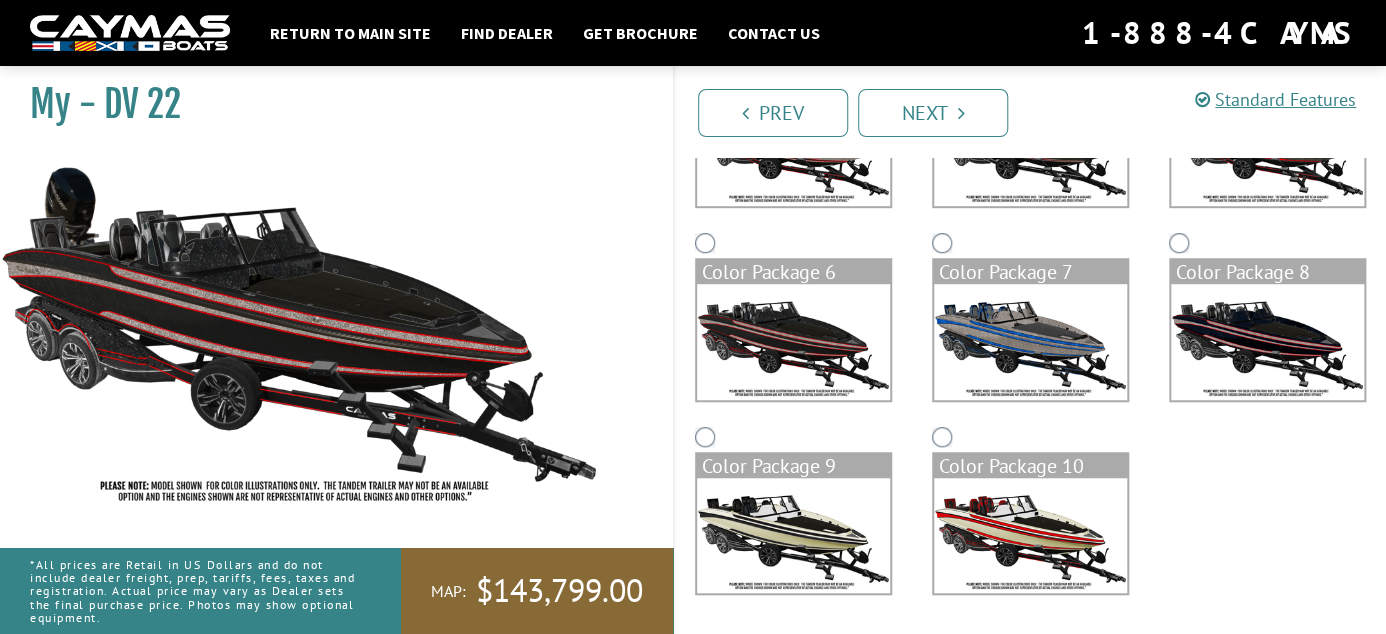 click at bounding box center [1030, 536] 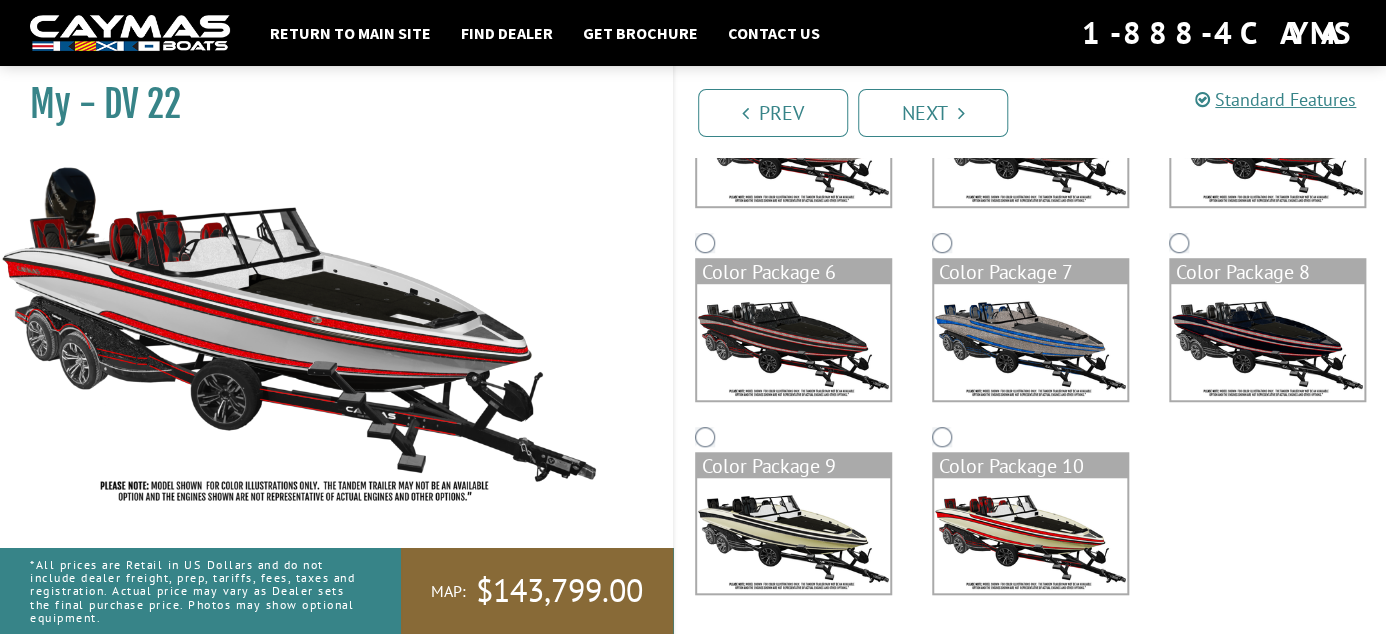 click at bounding box center (793, 536) 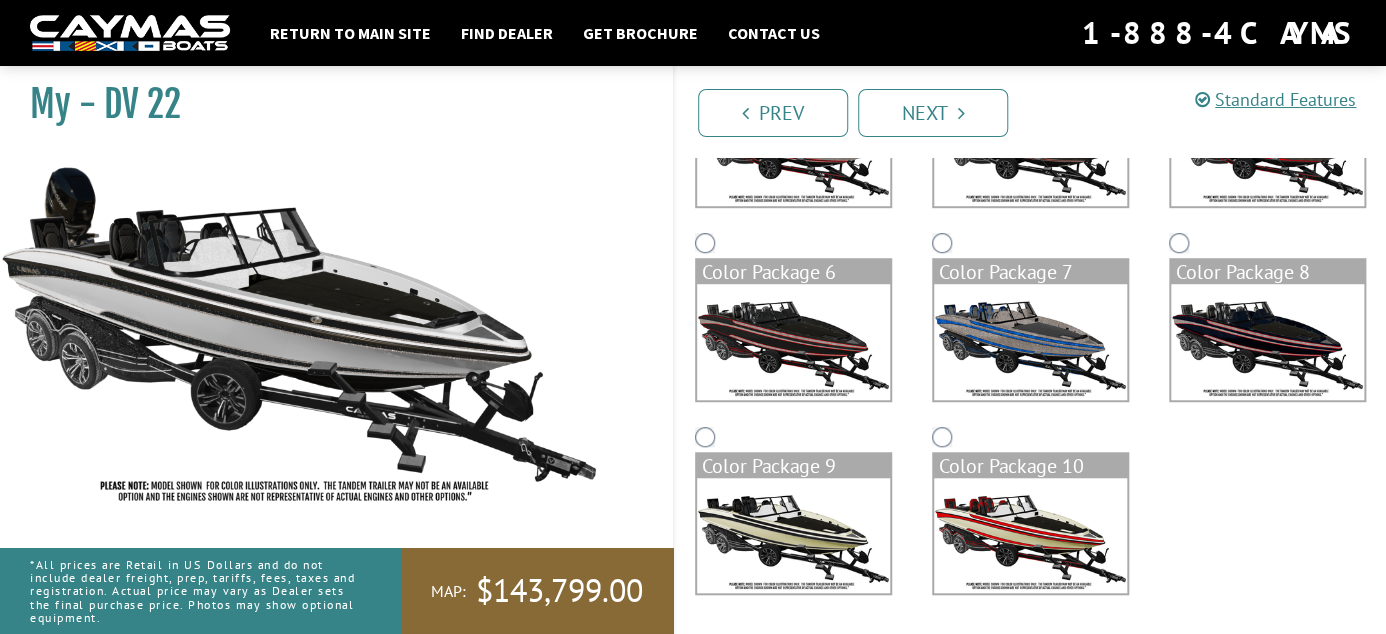 click at bounding box center (1030, 536) 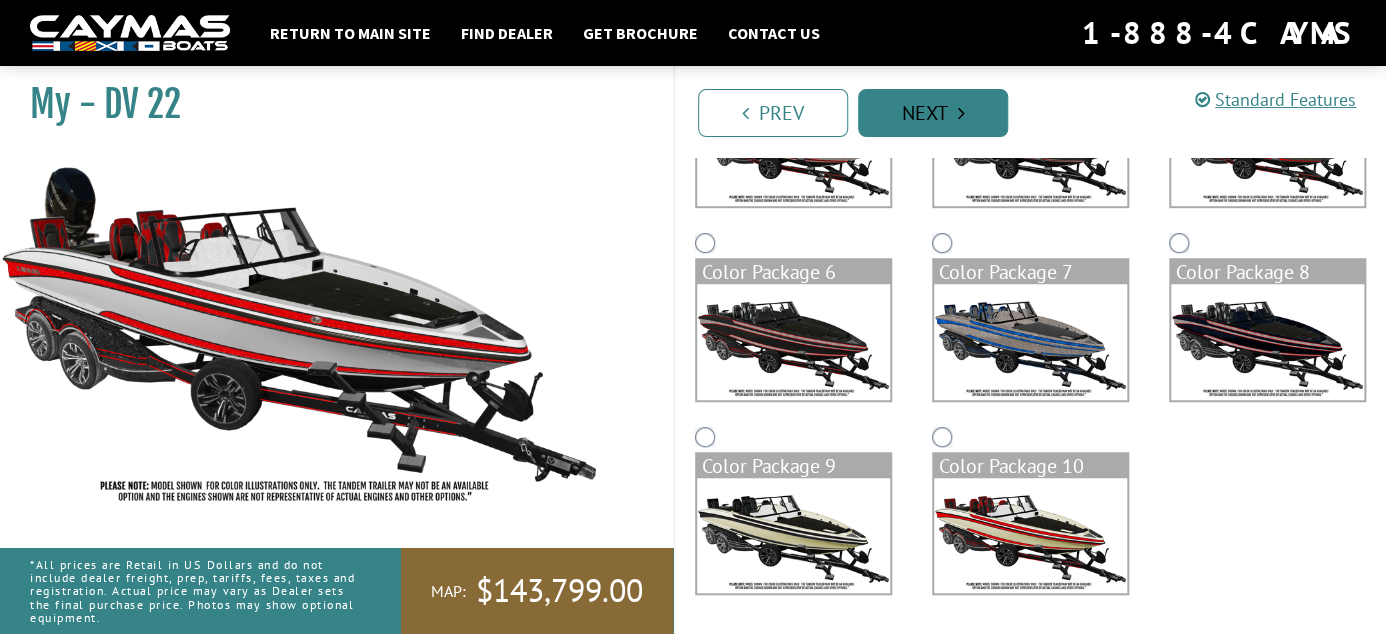 click on "Next" at bounding box center (933, 113) 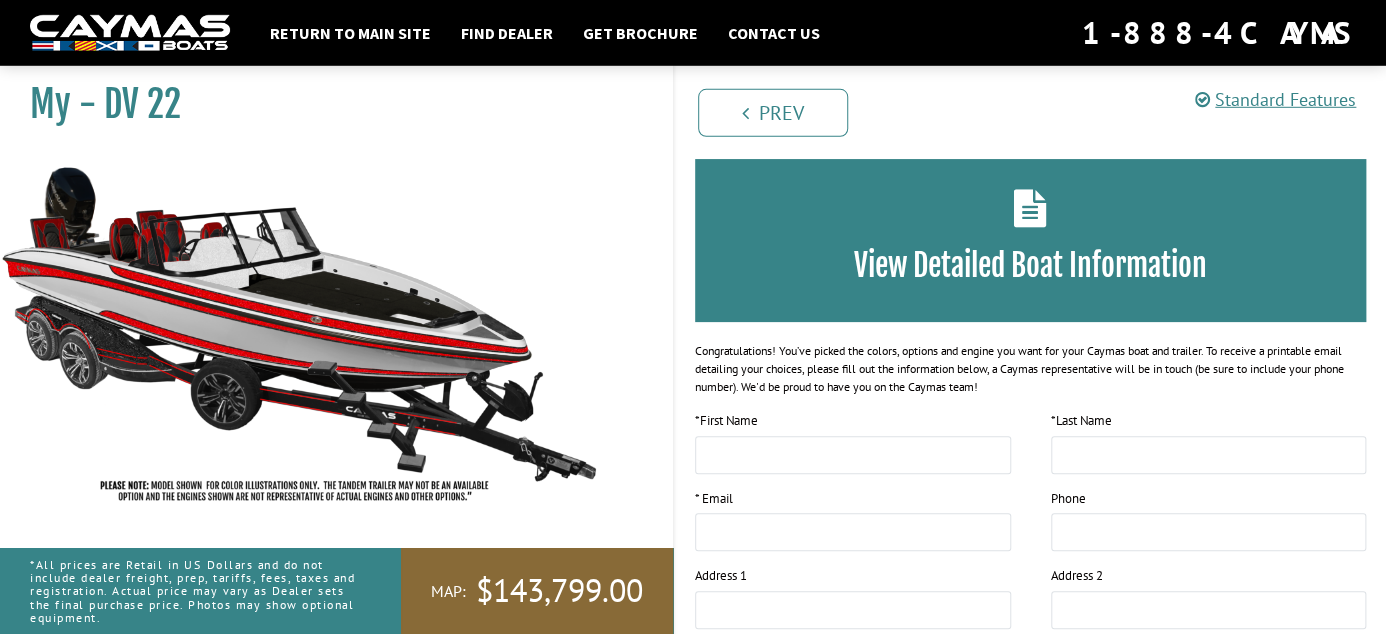 scroll, scrollTop: 0, scrollLeft: 0, axis: both 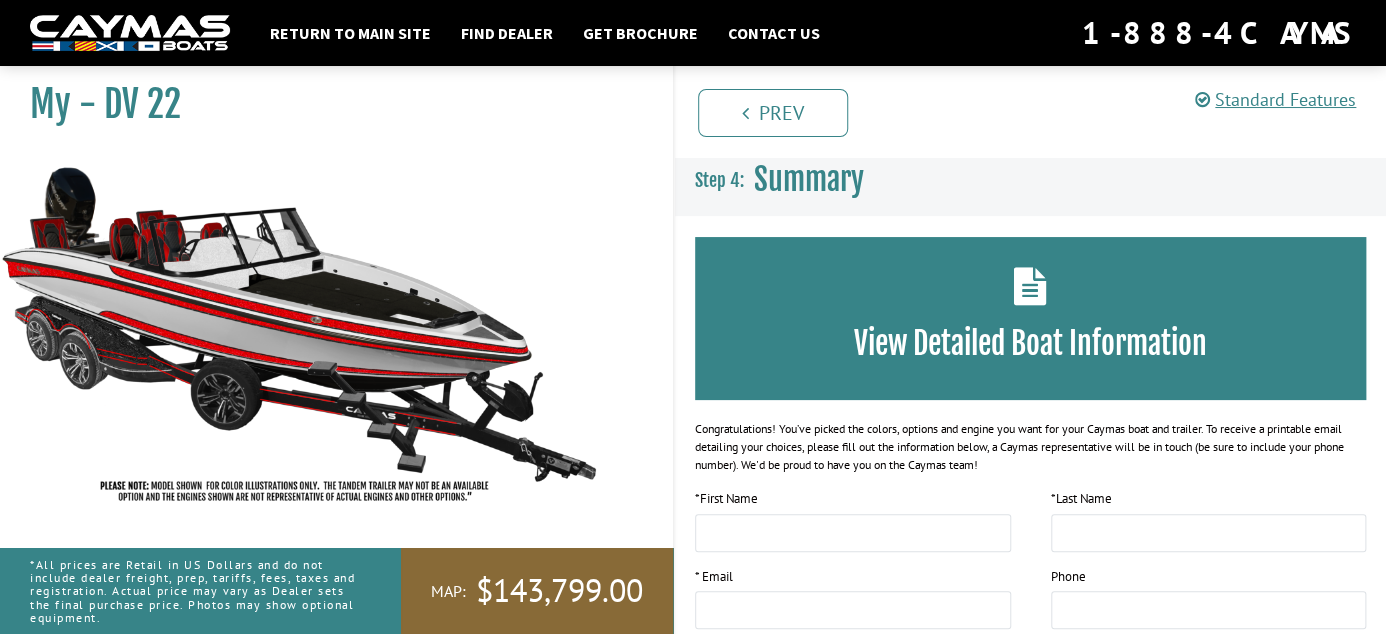 click at bounding box center (1030, 286) 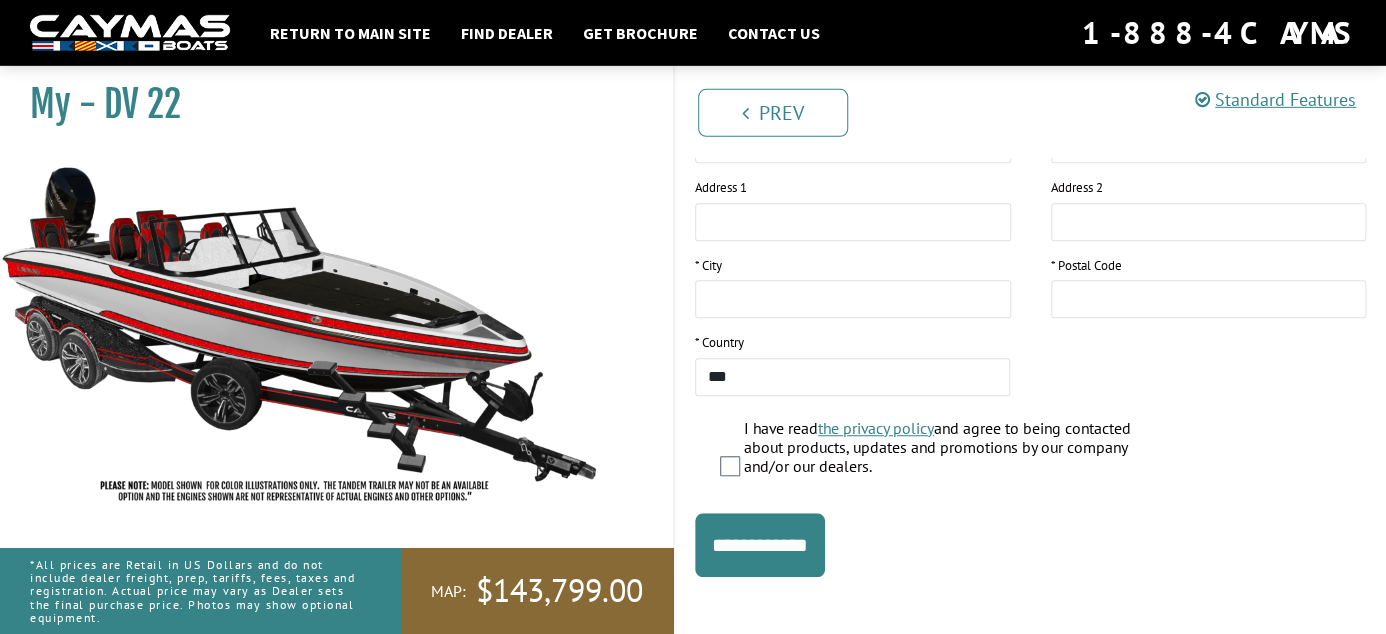 scroll, scrollTop: 478, scrollLeft: 0, axis: vertical 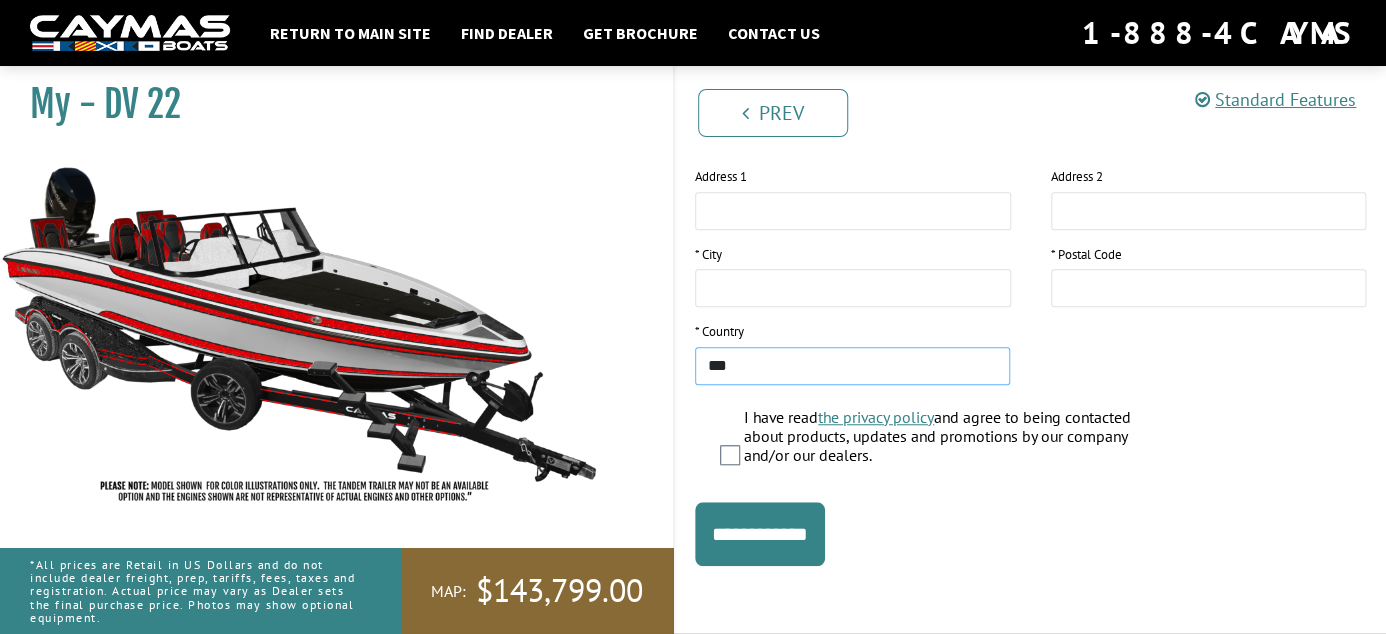 click on "**********" at bounding box center (852, 366) 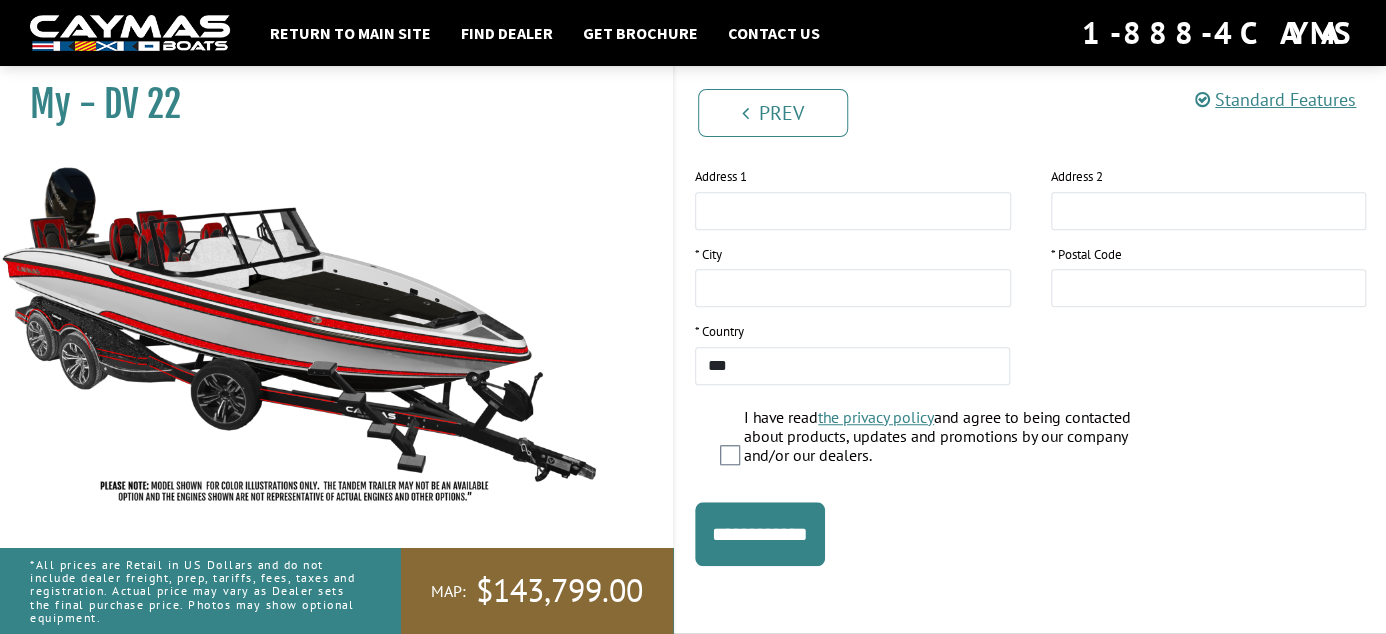 click on "Prev" at bounding box center (773, 113) 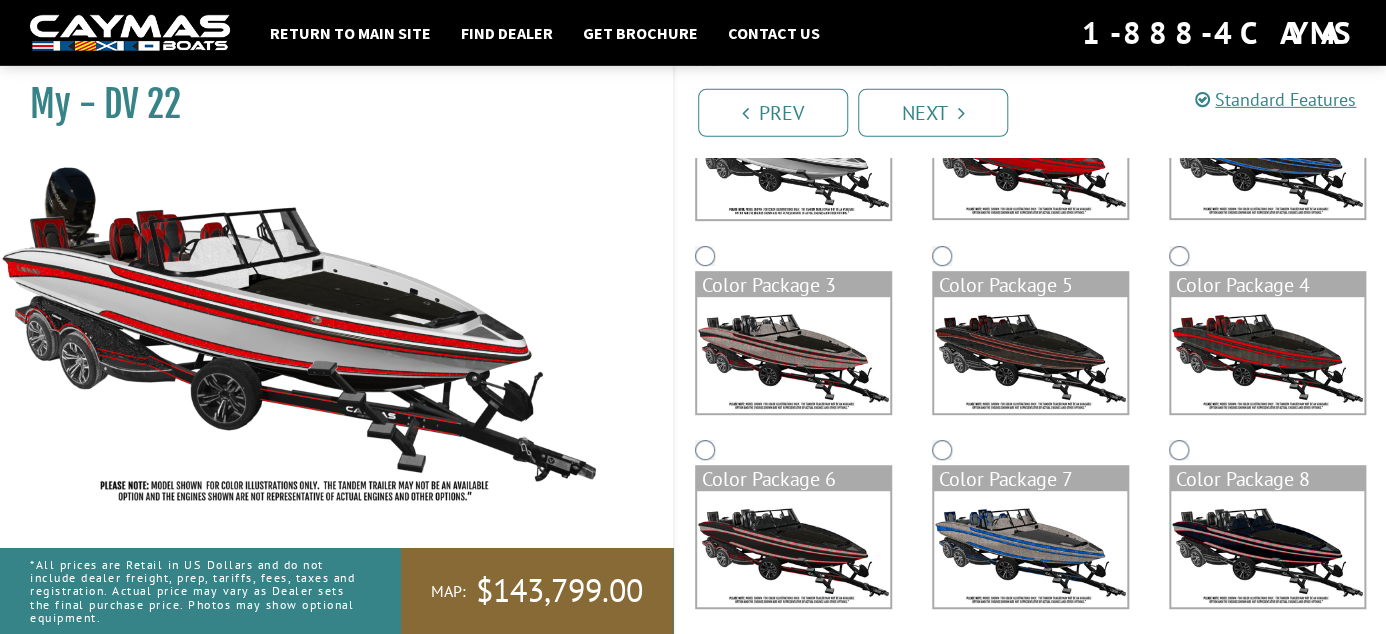 scroll, scrollTop: 316, scrollLeft: 0, axis: vertical 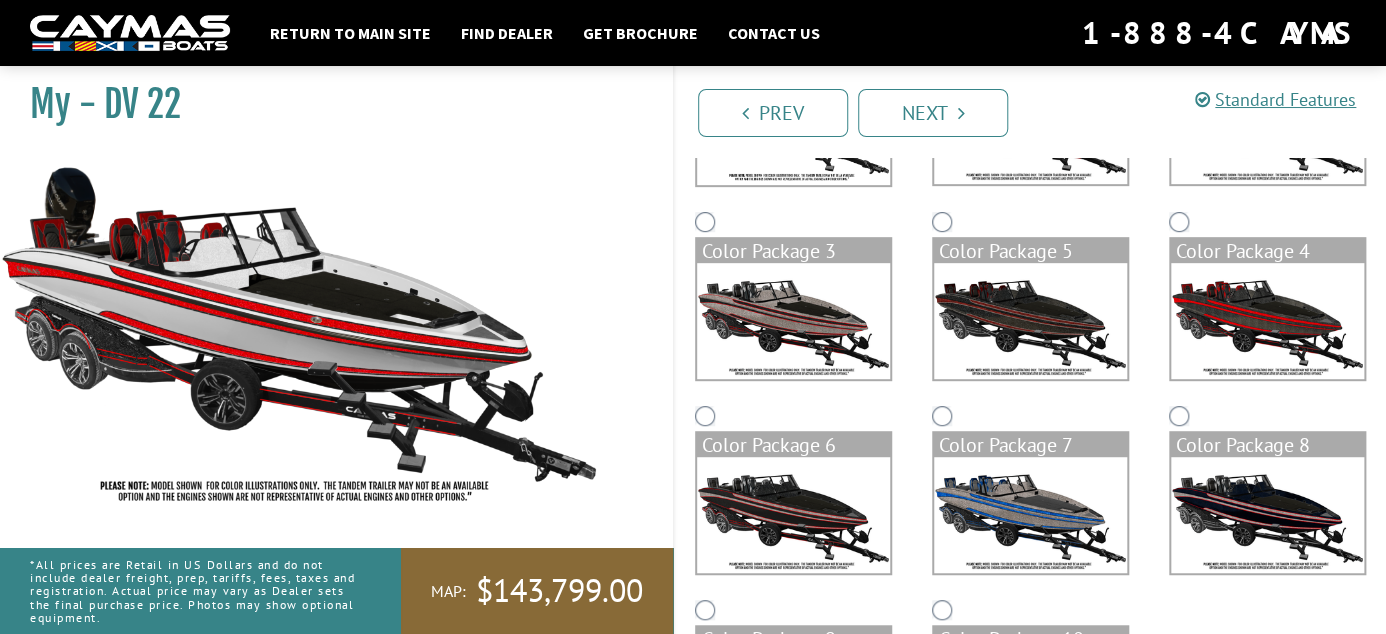 click at bounding box center [1030, 515] 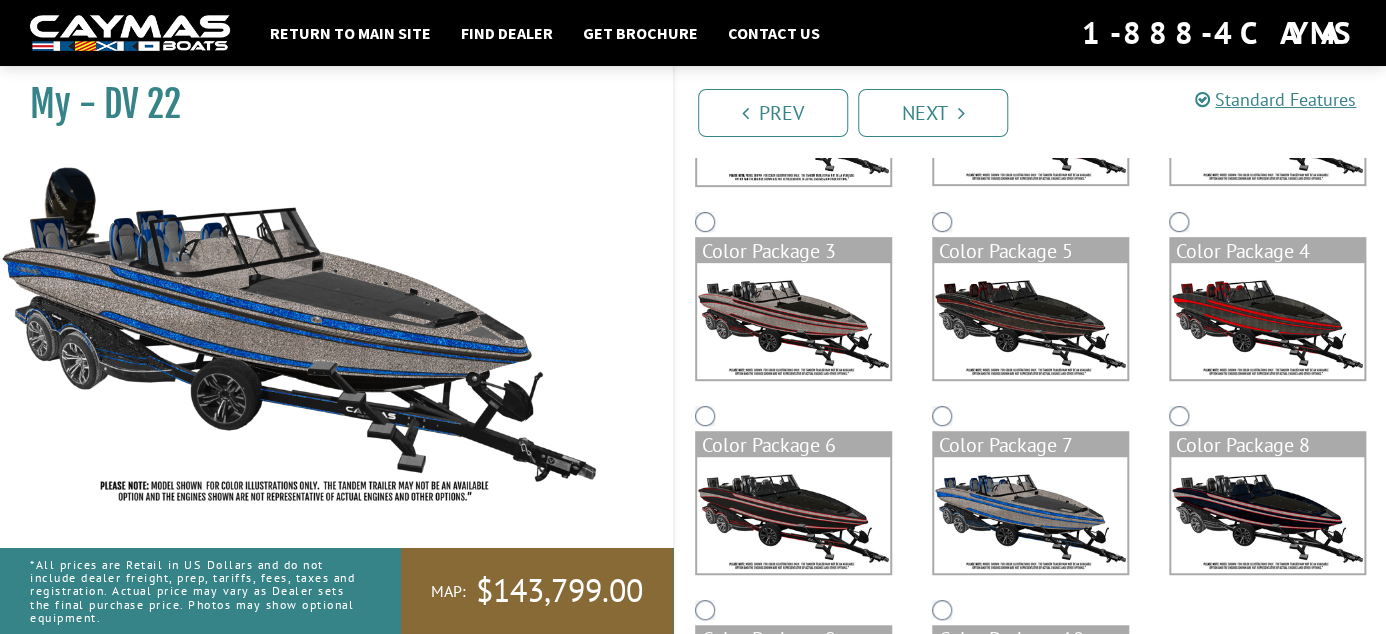 click at bounding box center [1267, 321] 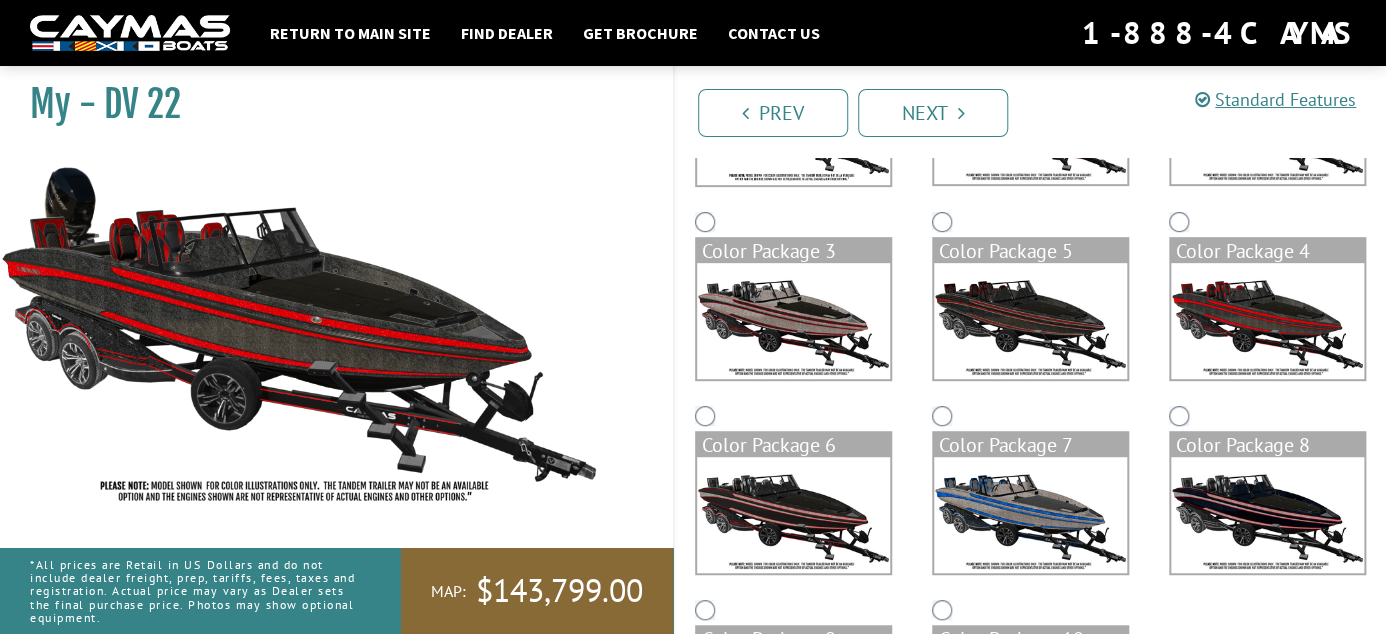 click at bounding box center (793, 321) 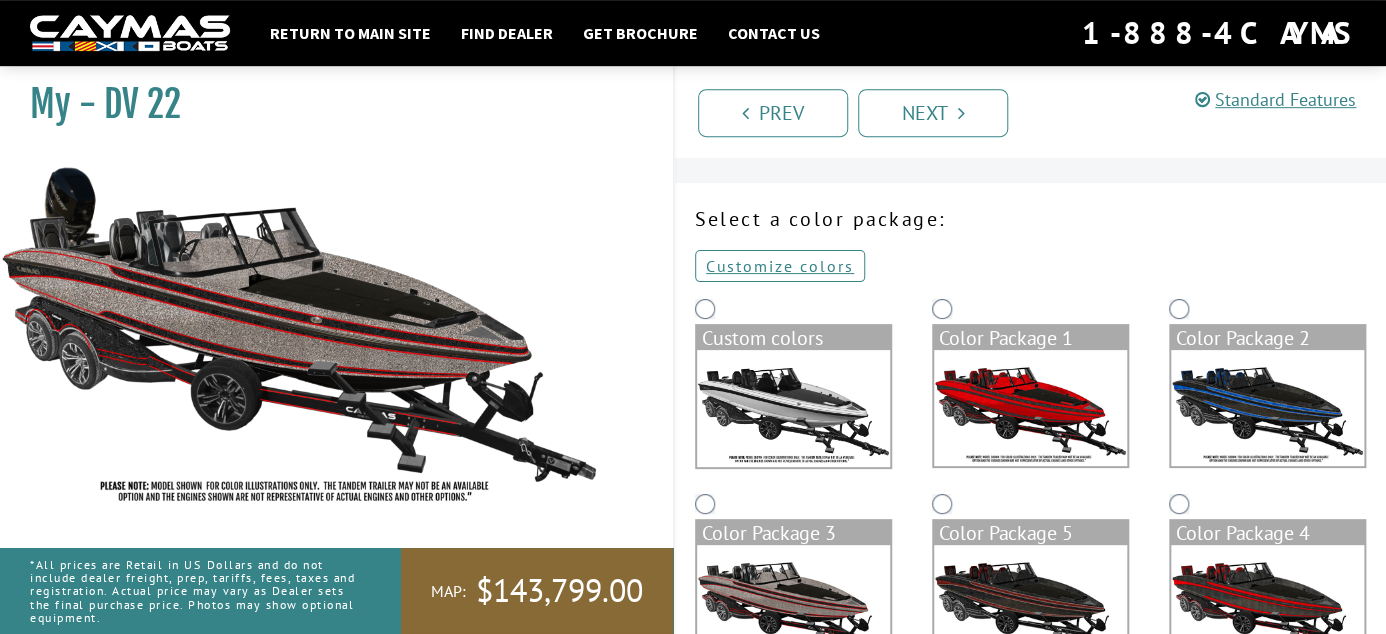 scroll, scrollTop: 0, scrollLeft: 0, axis: both 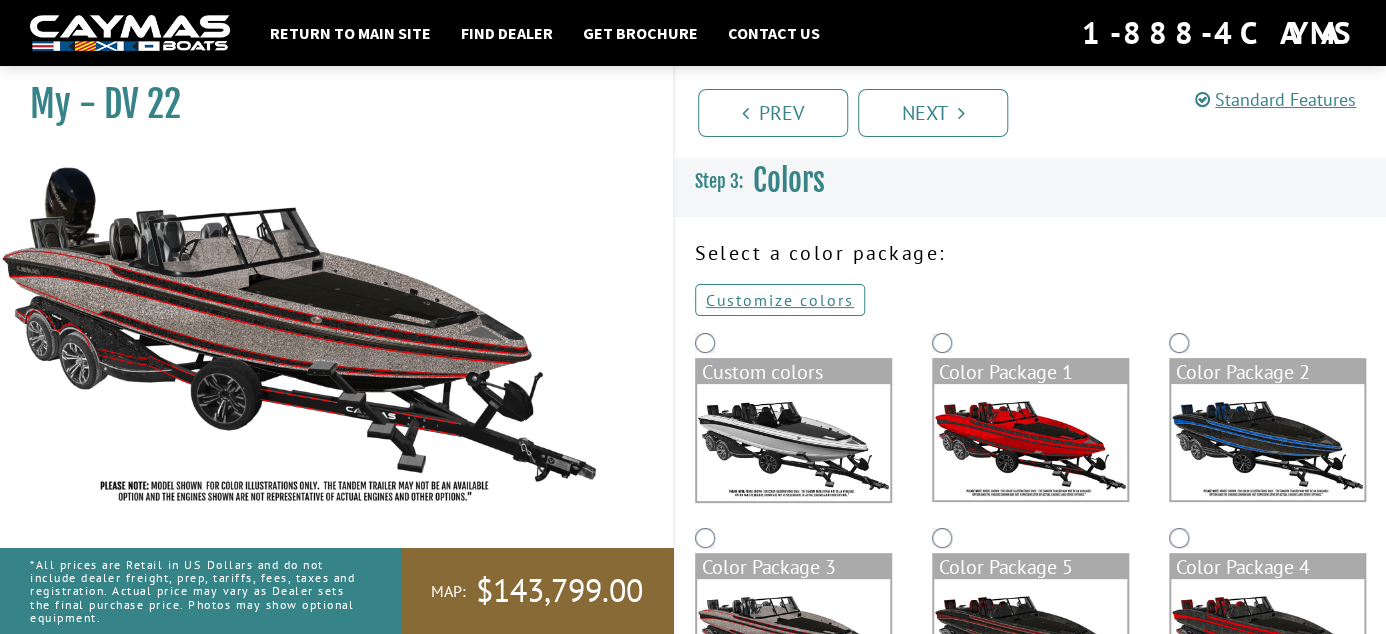 click at bounding box center [793, 442] 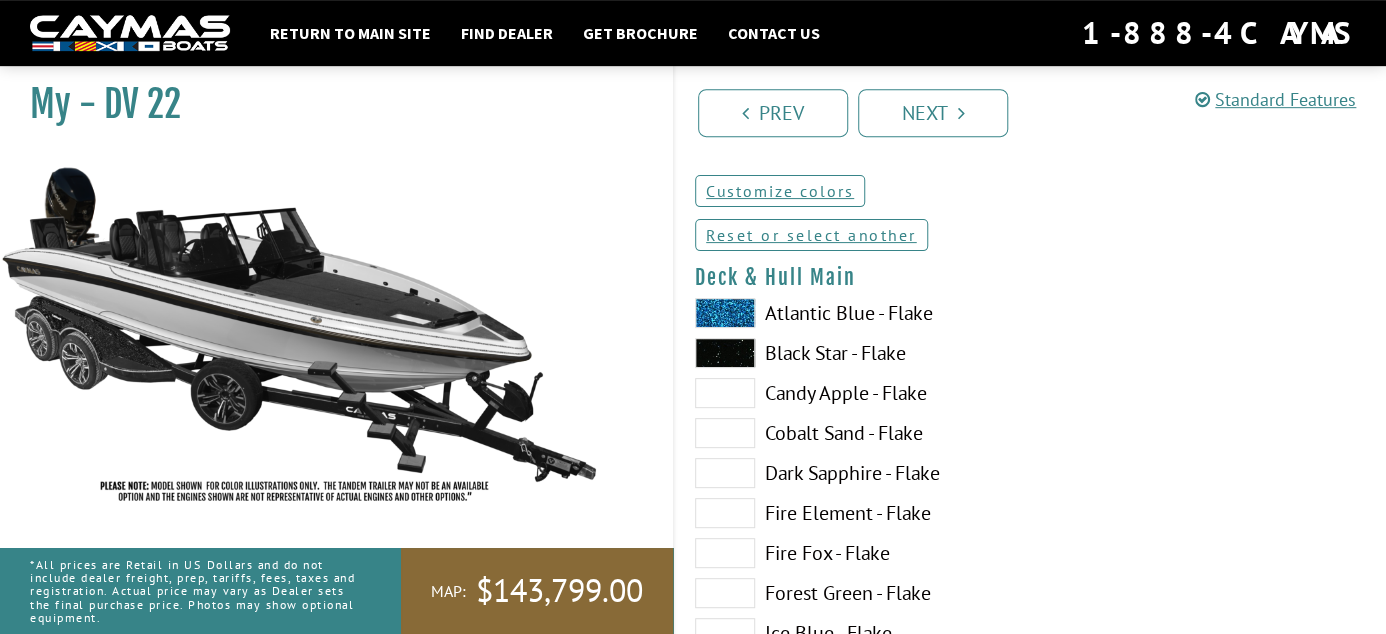scroll, scrollTop: 211, scrollLeft: 0, axis: vertical 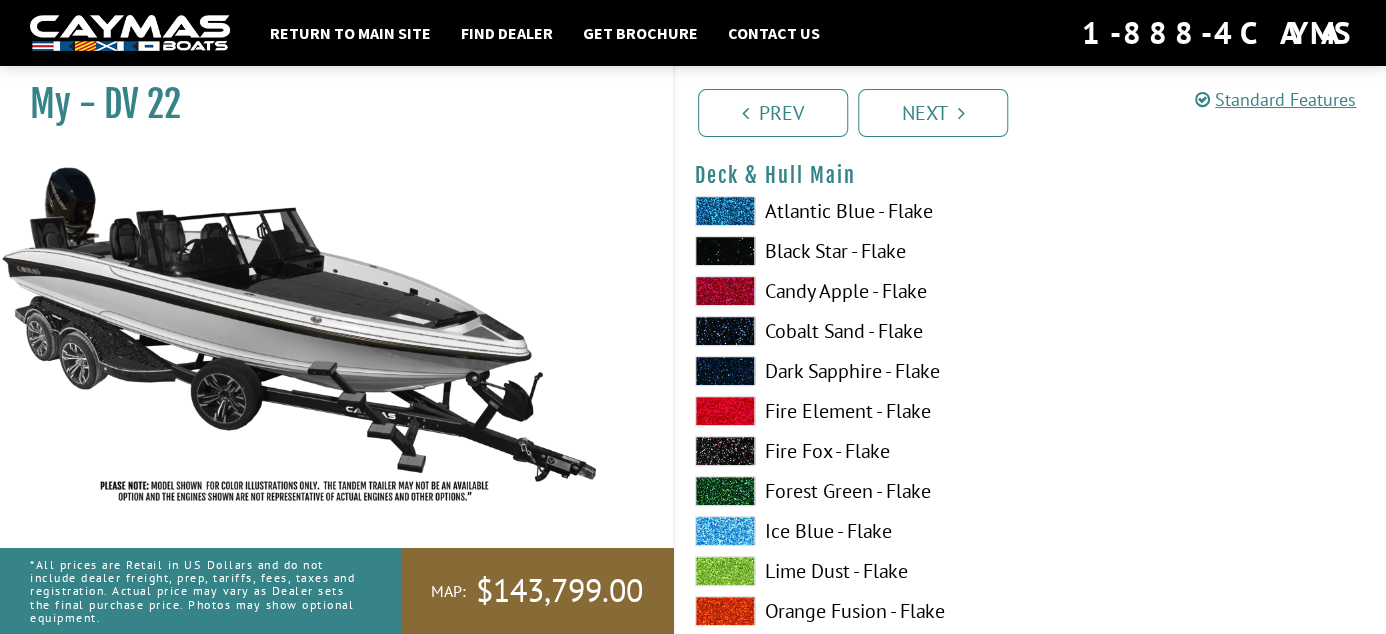 click at bounding box center [725, 211] 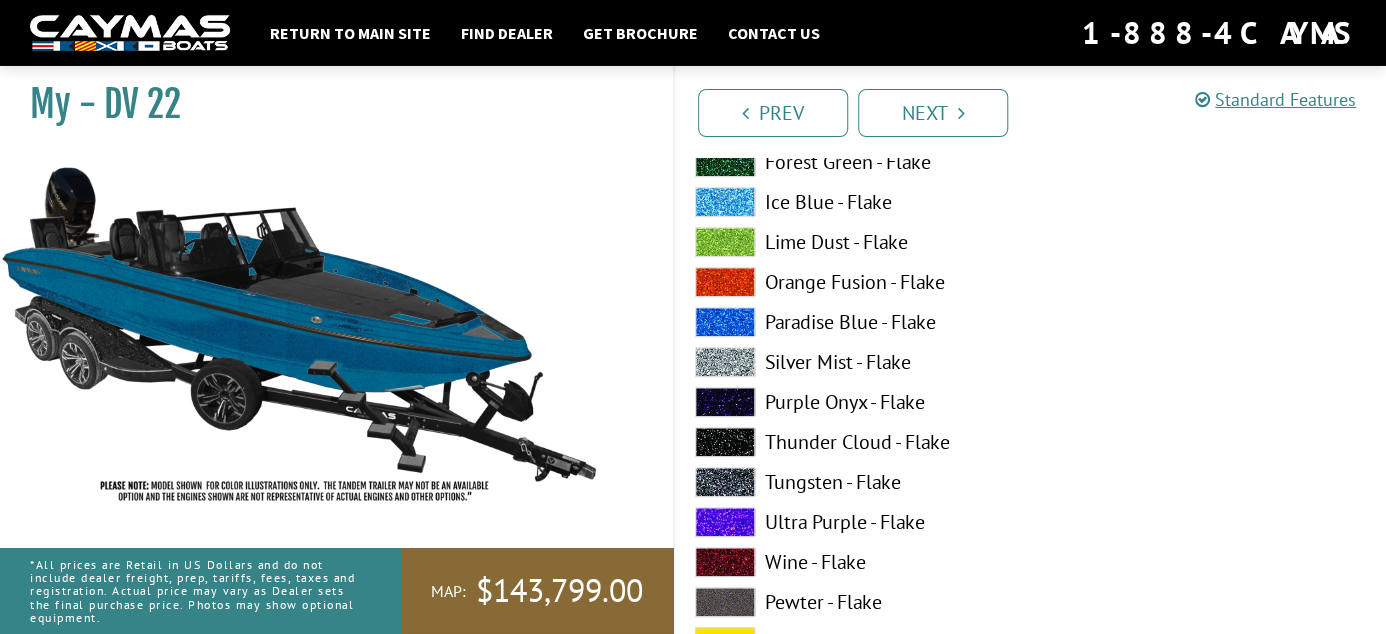 scroll, scrollTop: 528, scrollLeft: 0, axis: vertical 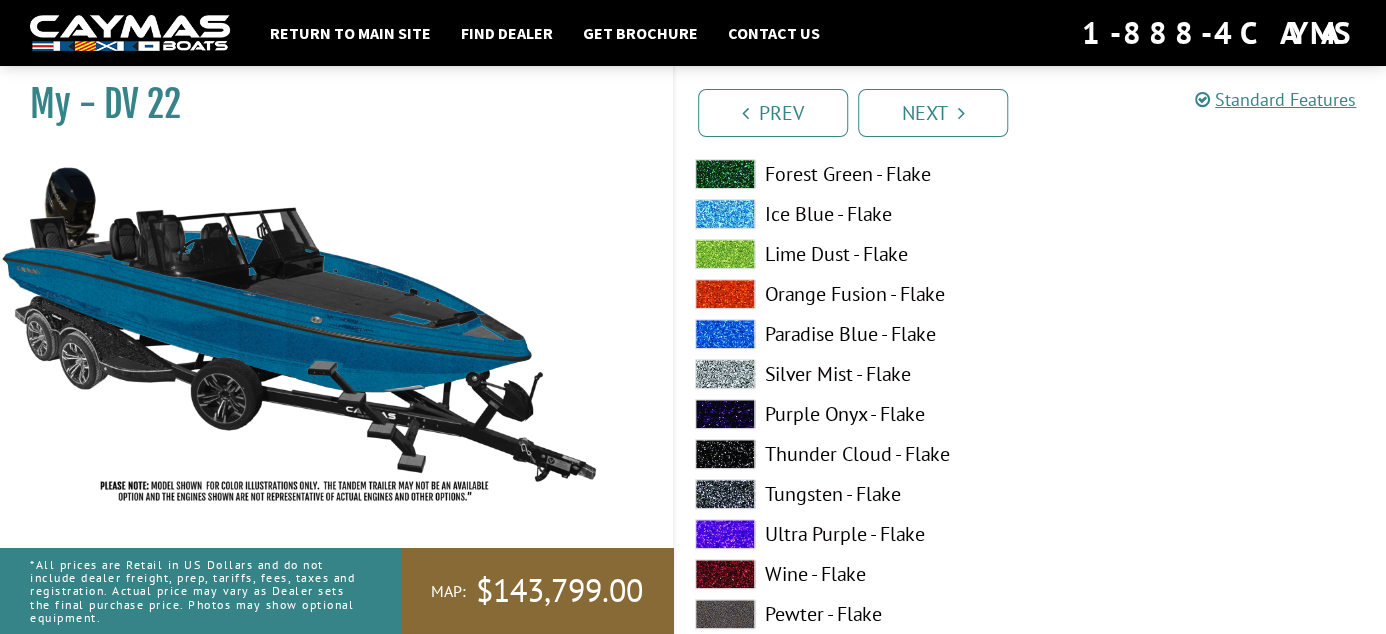 click at bounding box center (725, 214) 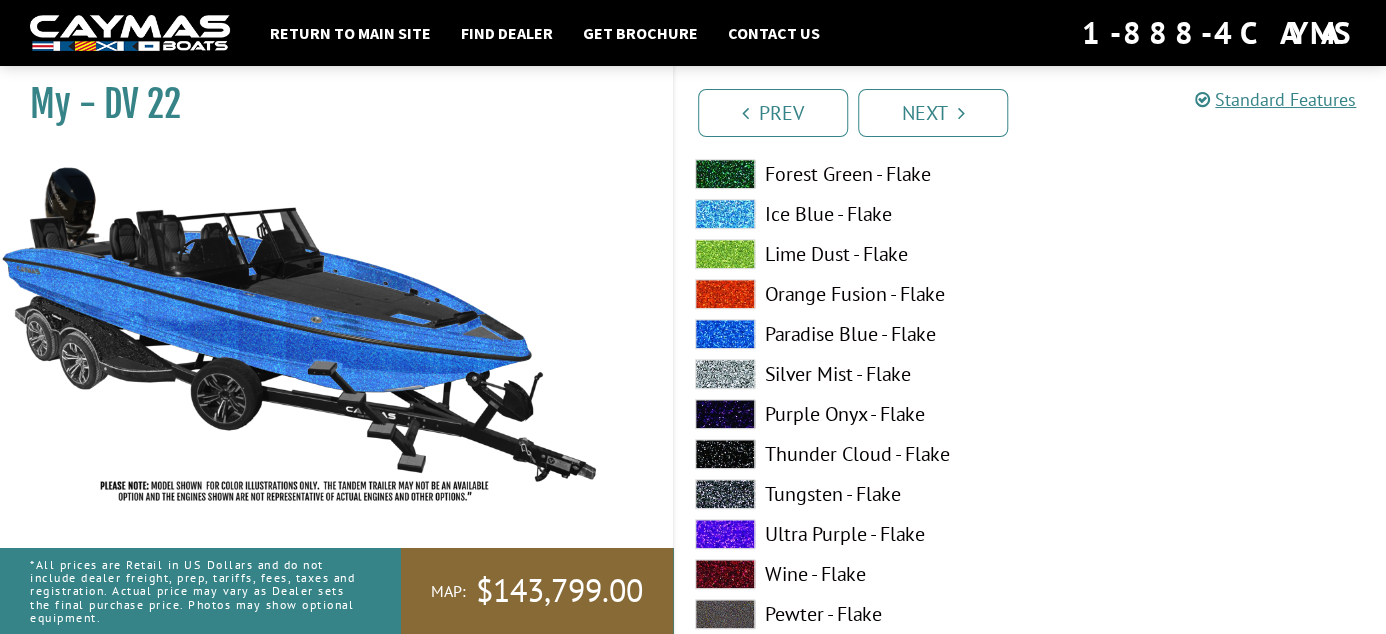 click at bounding box center [725, 254] 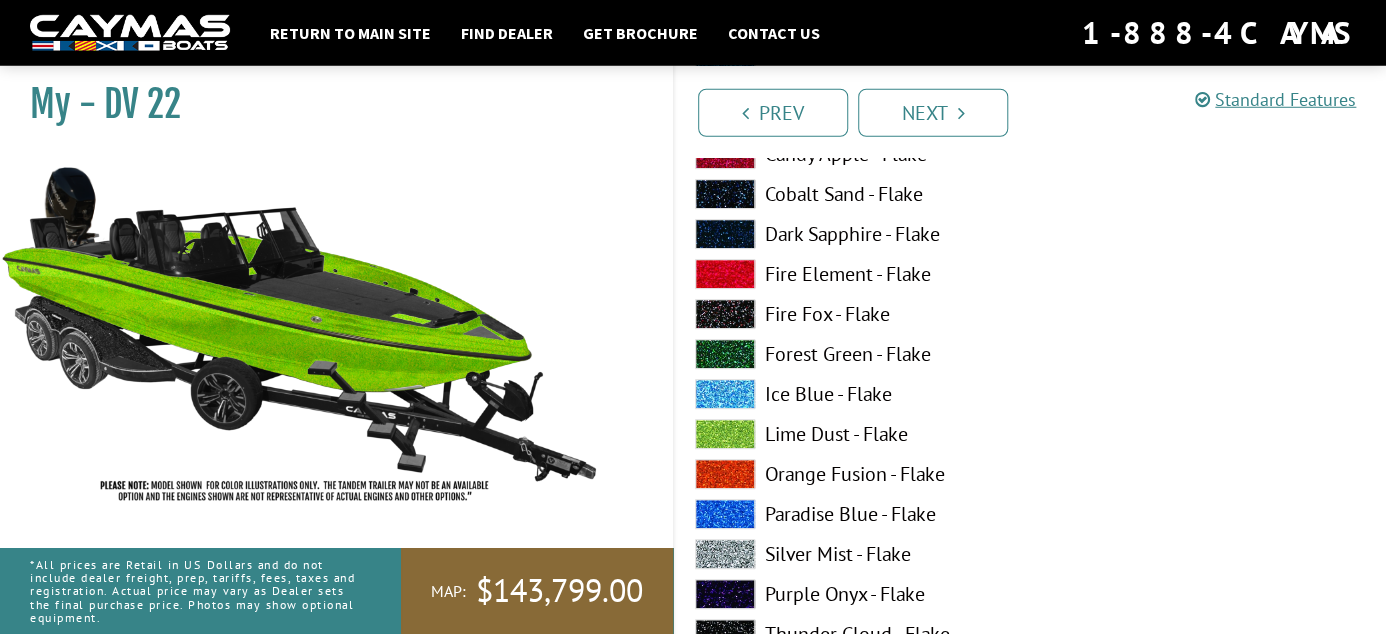 scroll, scrollTop: 316, scrollLeft: 0, axis: vertical 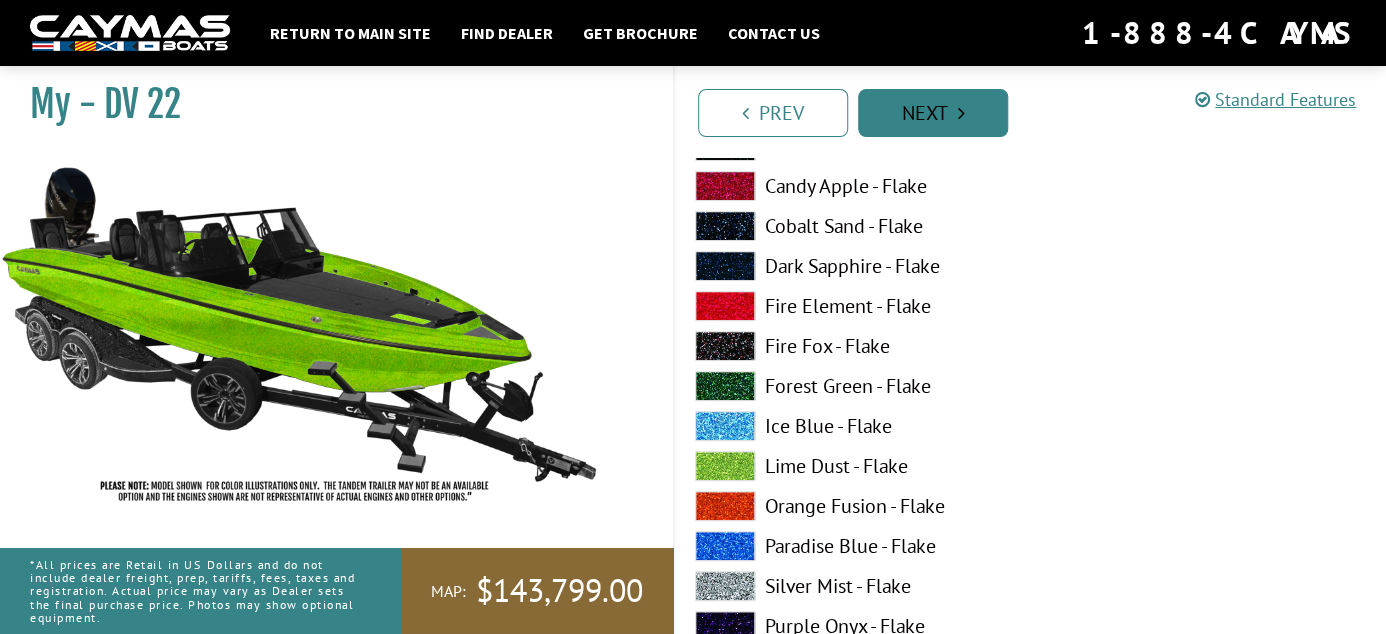 click on "Next" at bounding box center [933, 113] 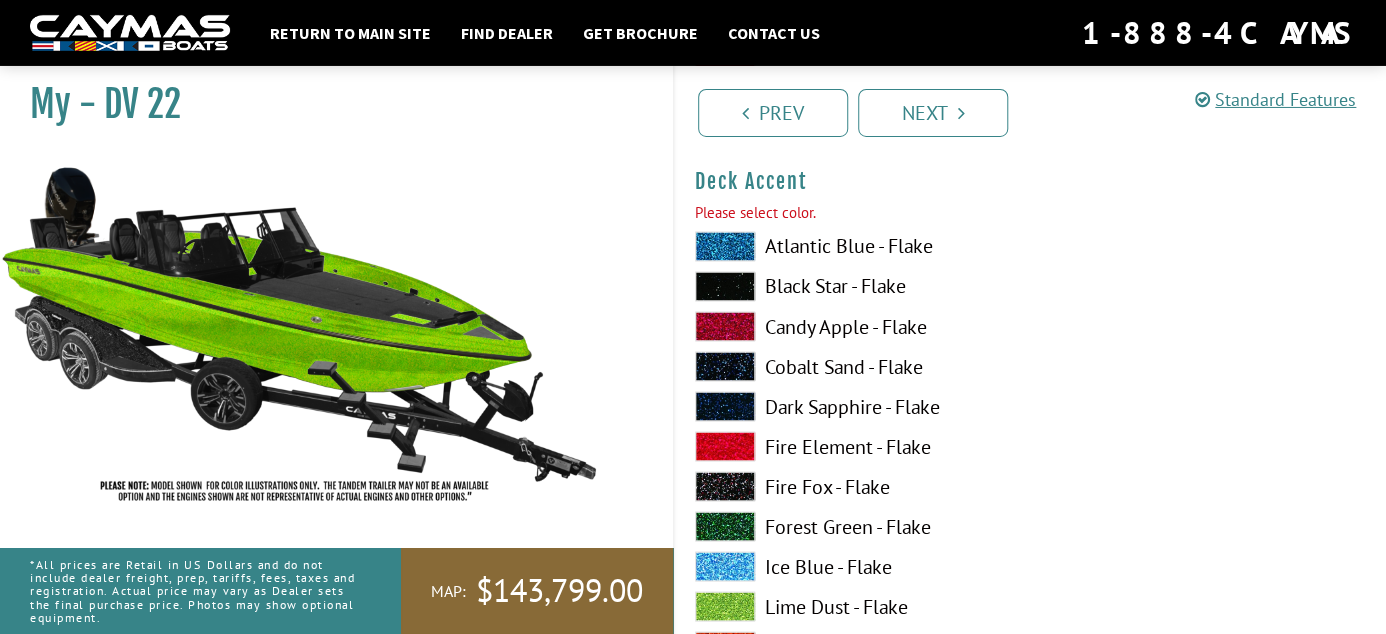 scroll, scrollTop: 1428, scrollLeft: 0, axis: vertical 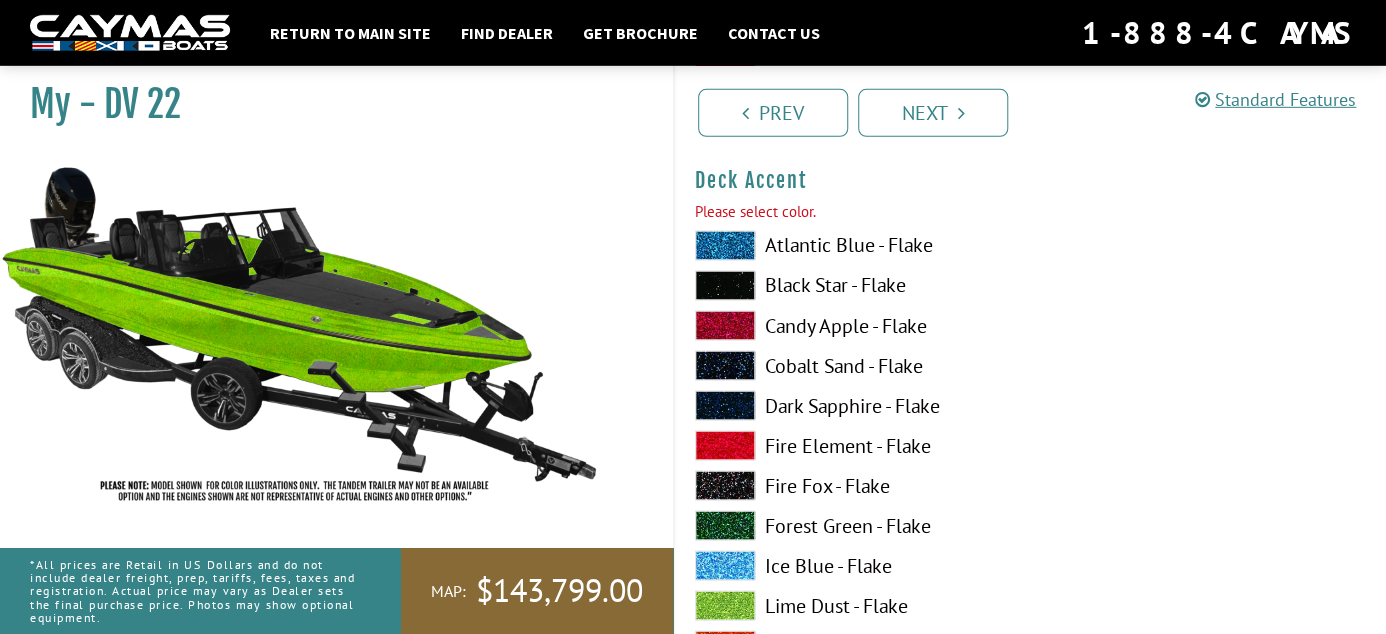 click at bounding box center [725, 246] 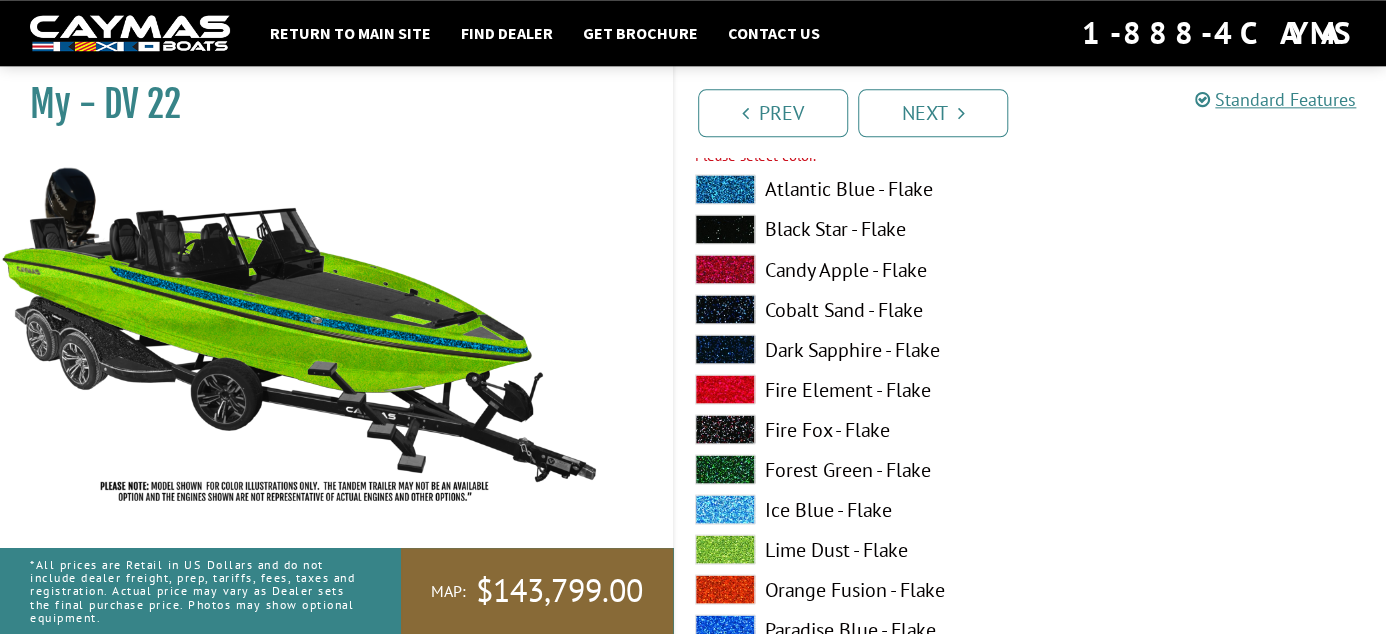 scroll, scrollTop: 1534, scrollLeft: 0, axis: vertical 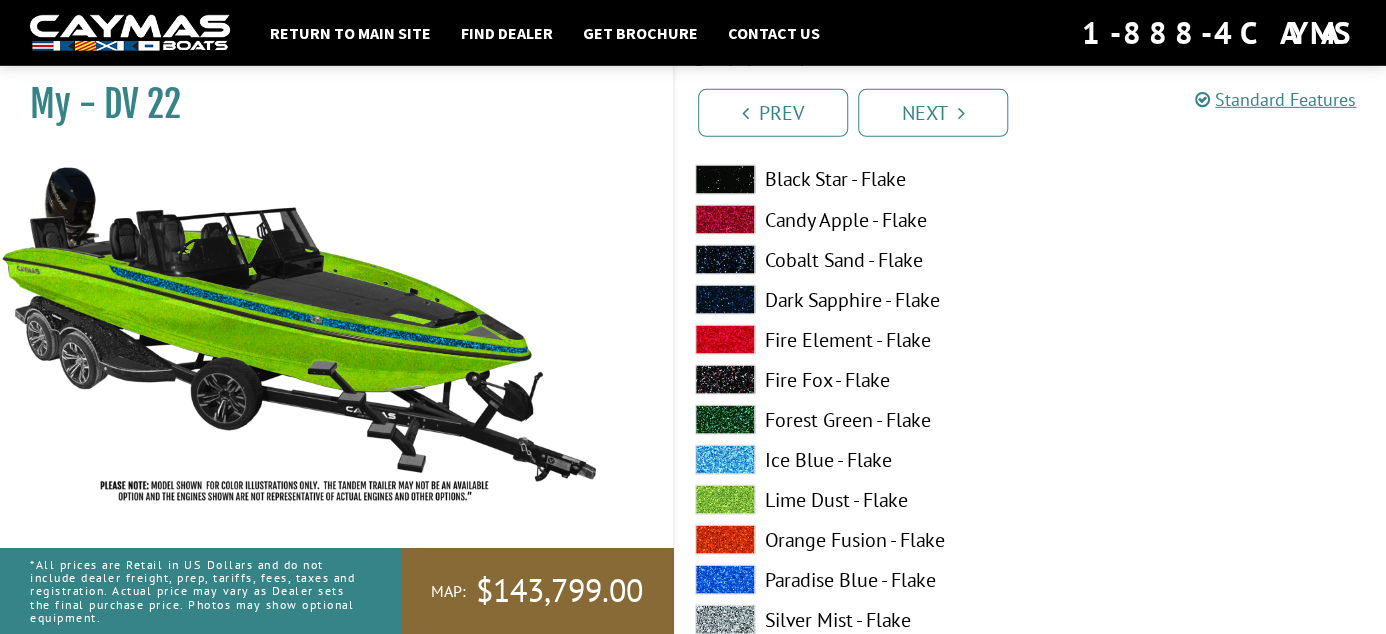 click at bounding box center [725, 420] 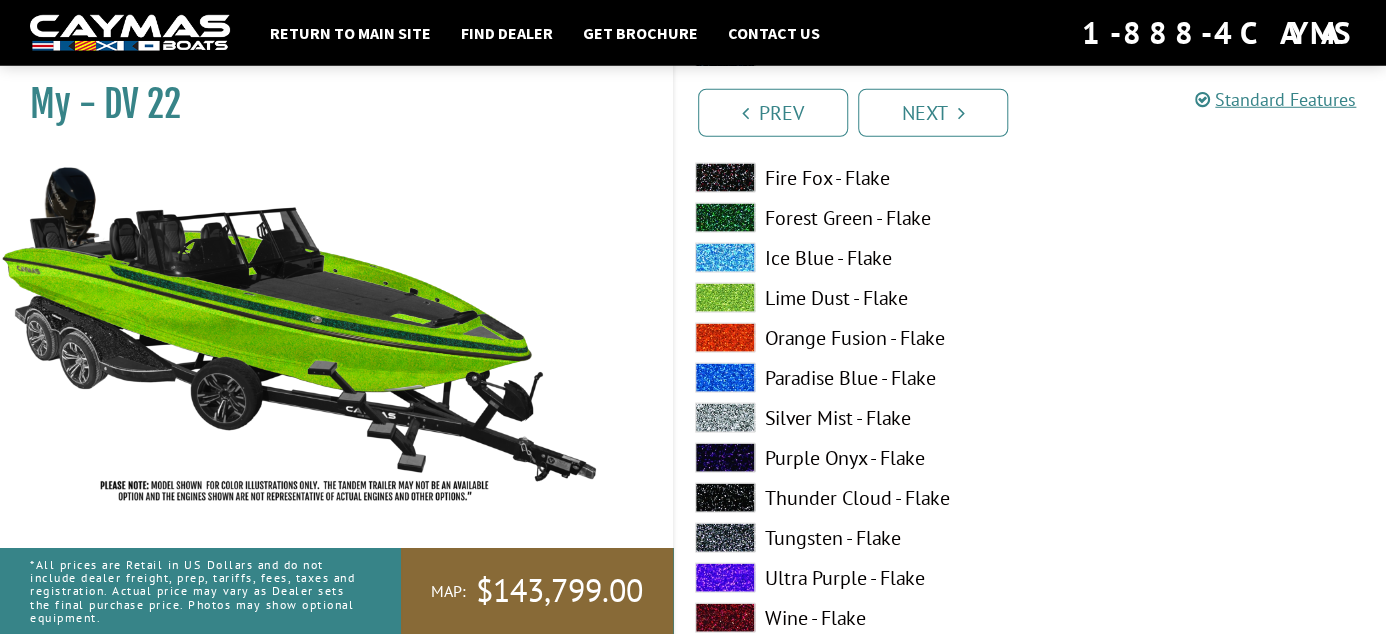 scroll, scrollTop: 1745, scrollLeft: 0, axis: vertical 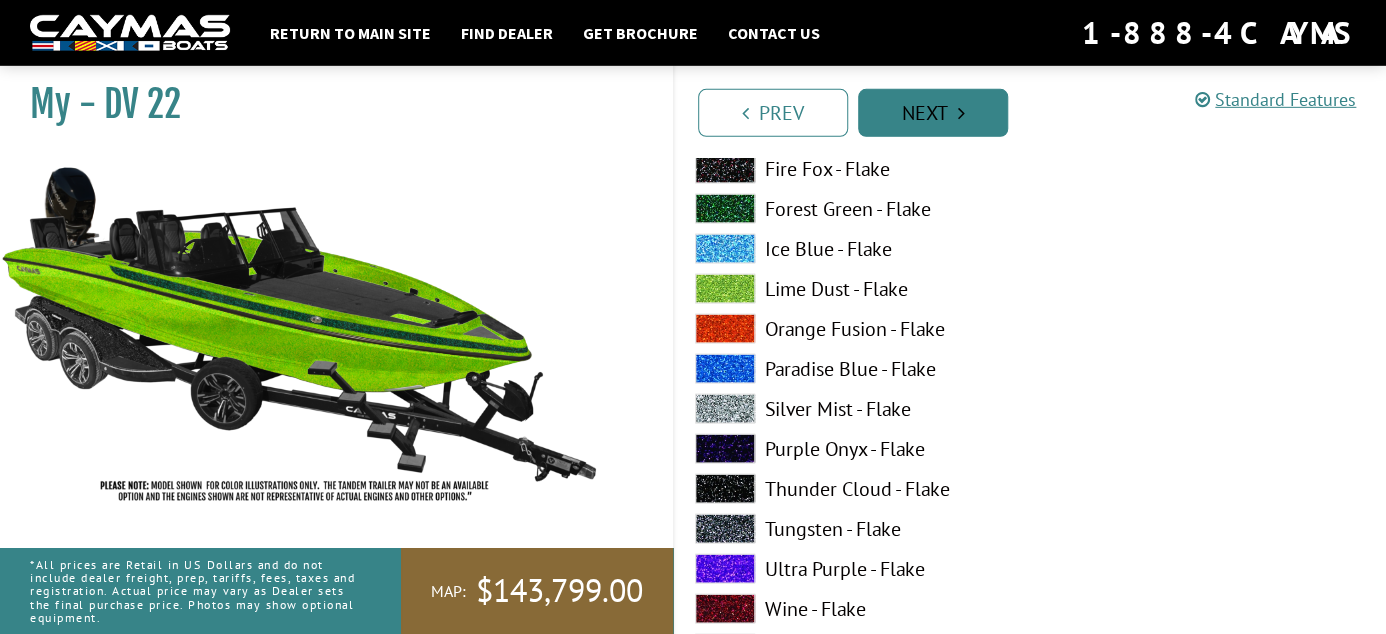 click on "Next" at bounding box center [933, 113] 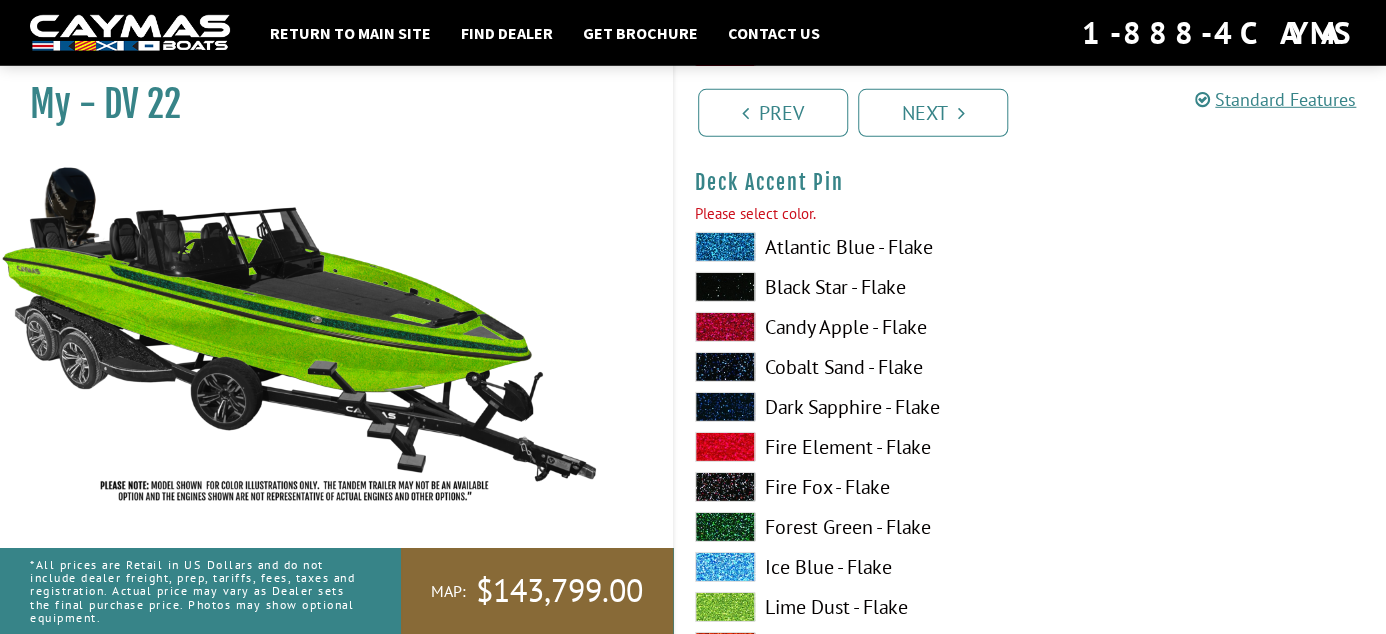 scroll, scrollTop: 2652, scrollLeft: 0, axis: vertical 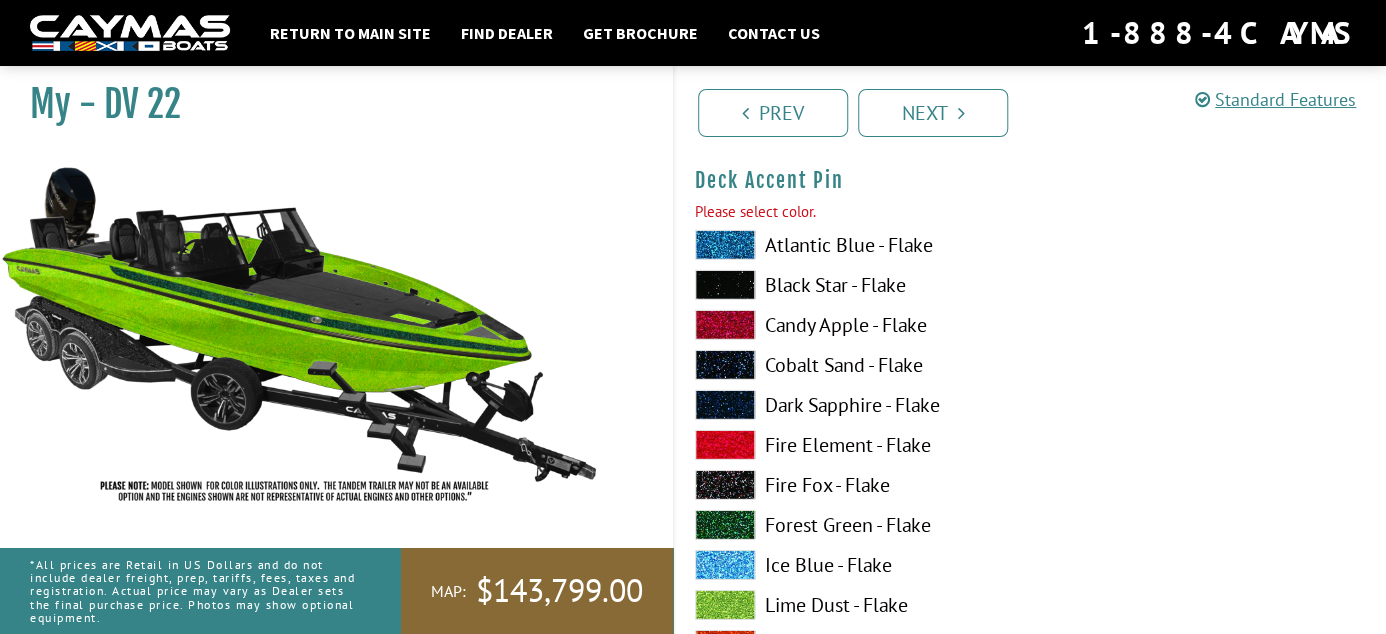 click at bounding box center [725, 325] 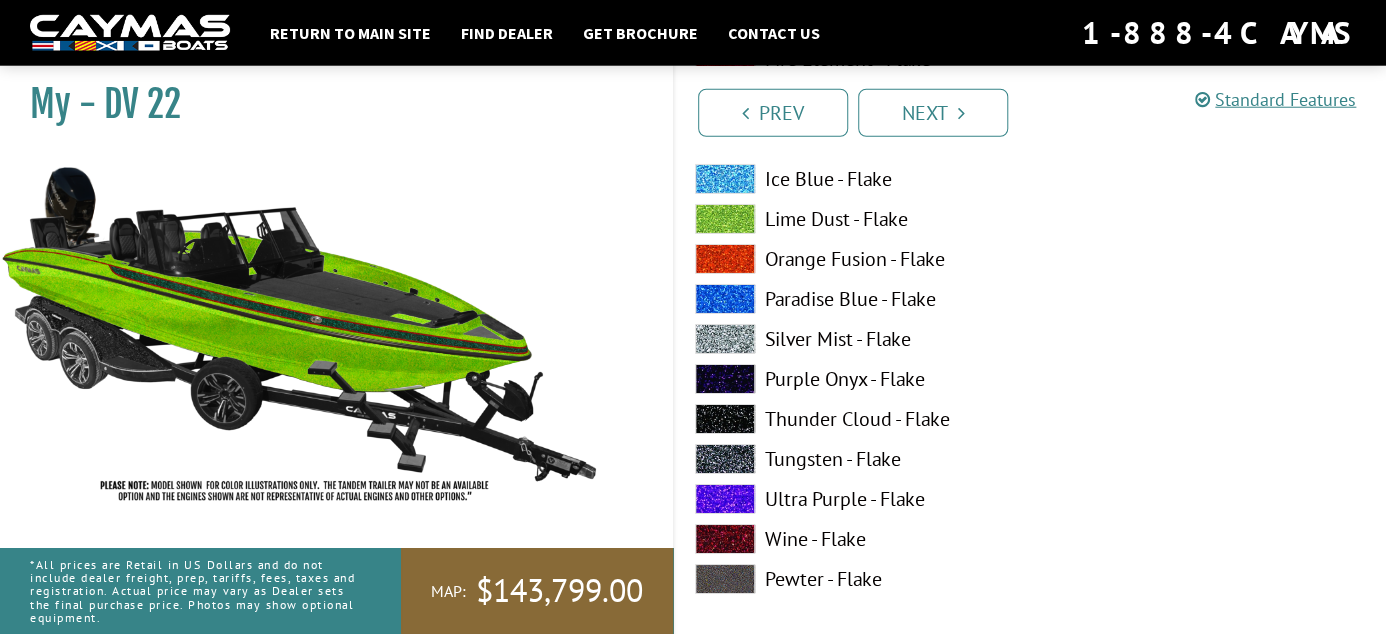 scroll, scrollTop: 3074, scrollLeft: 0, axis: vertical 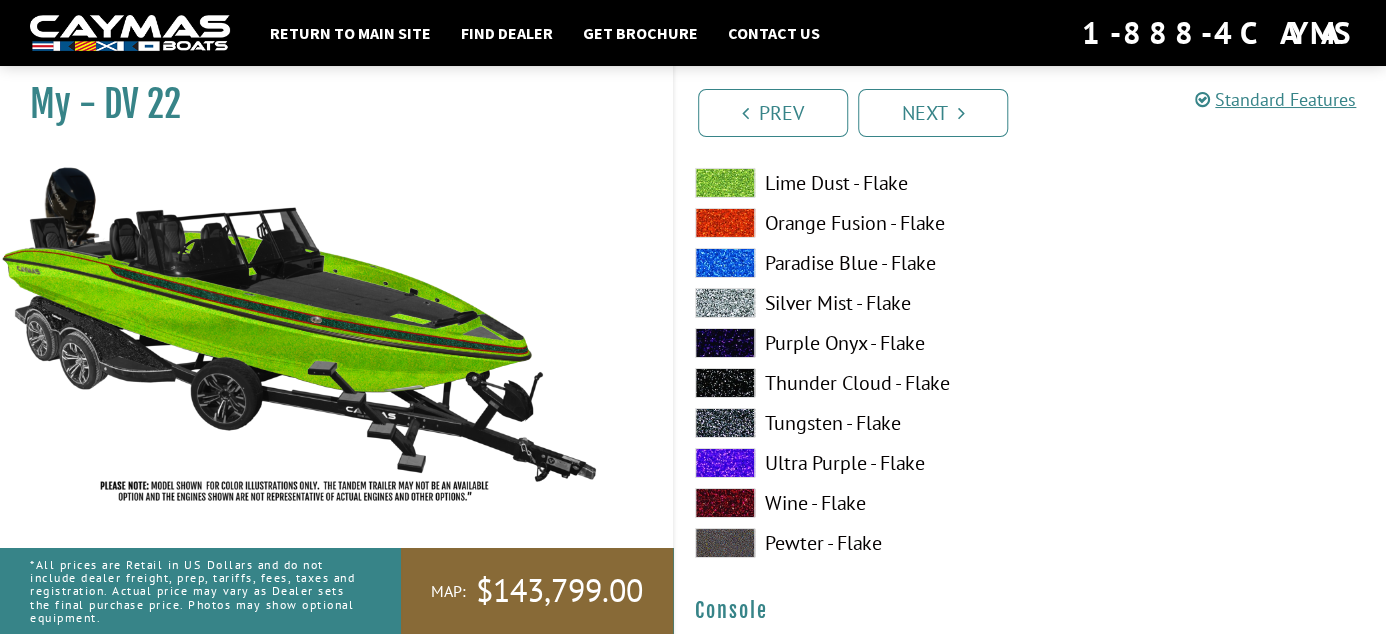 click at bounding box center (725, 543) 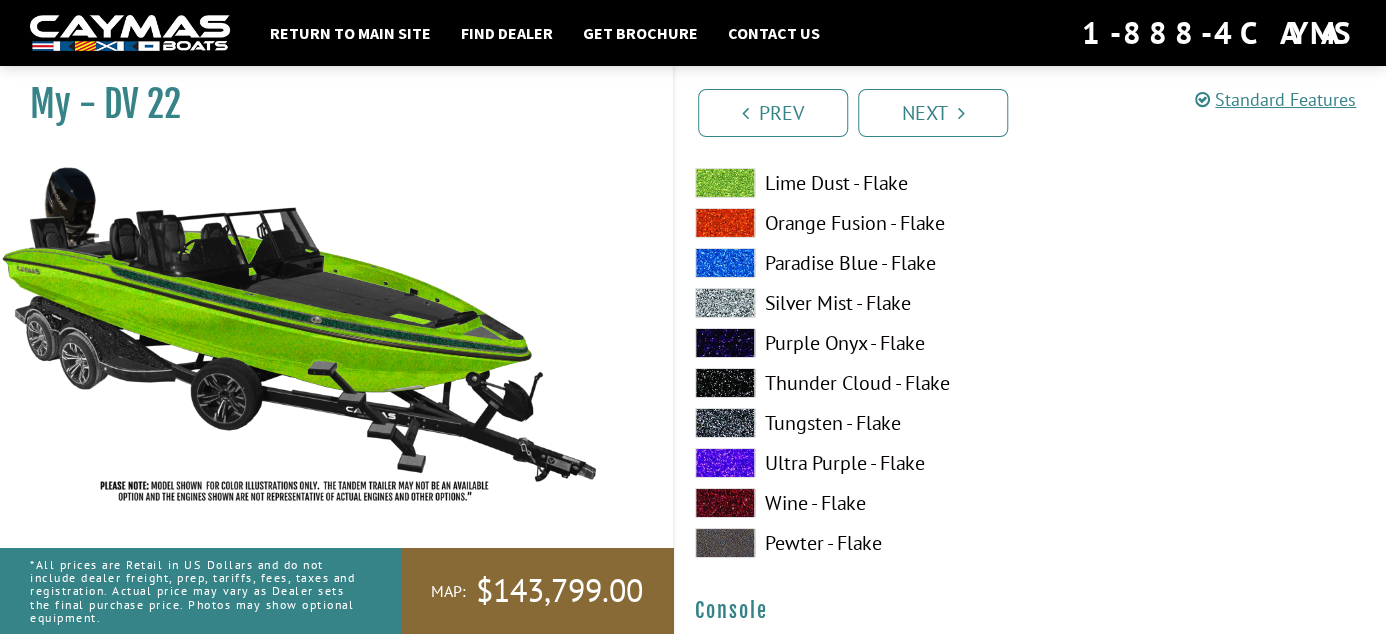 click at bounding box center (725, 423) 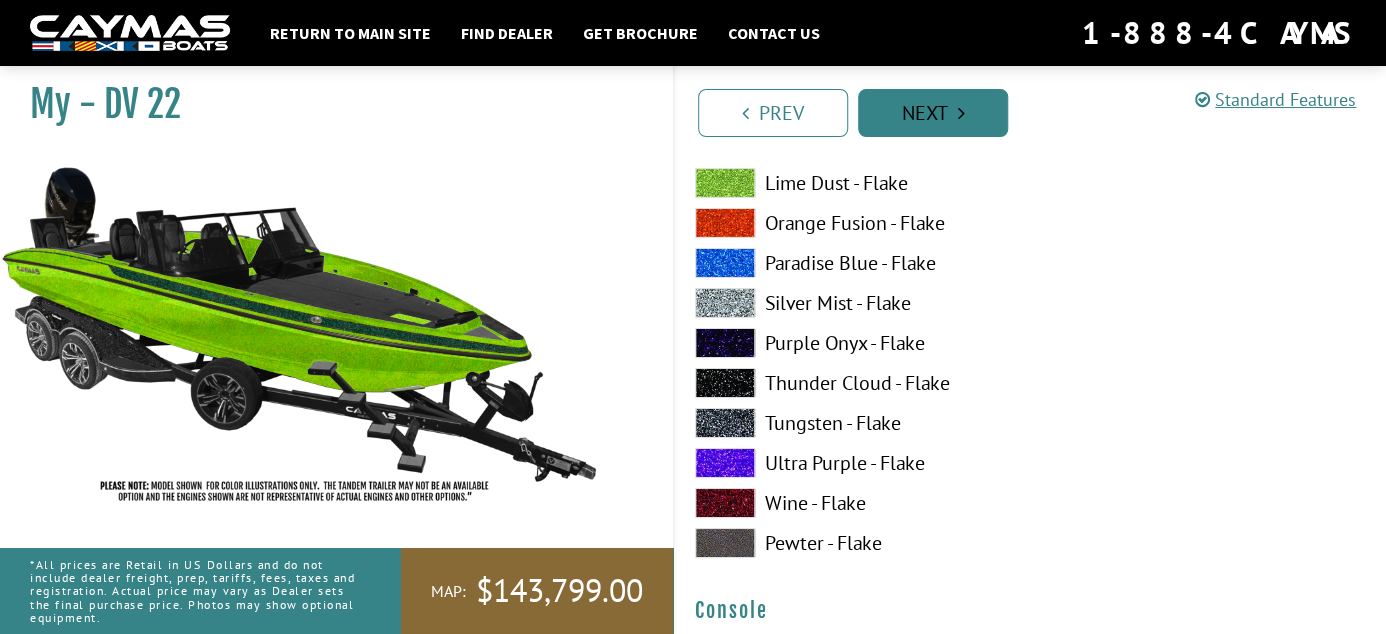 click on "Next" at bounding box center [933, 113] 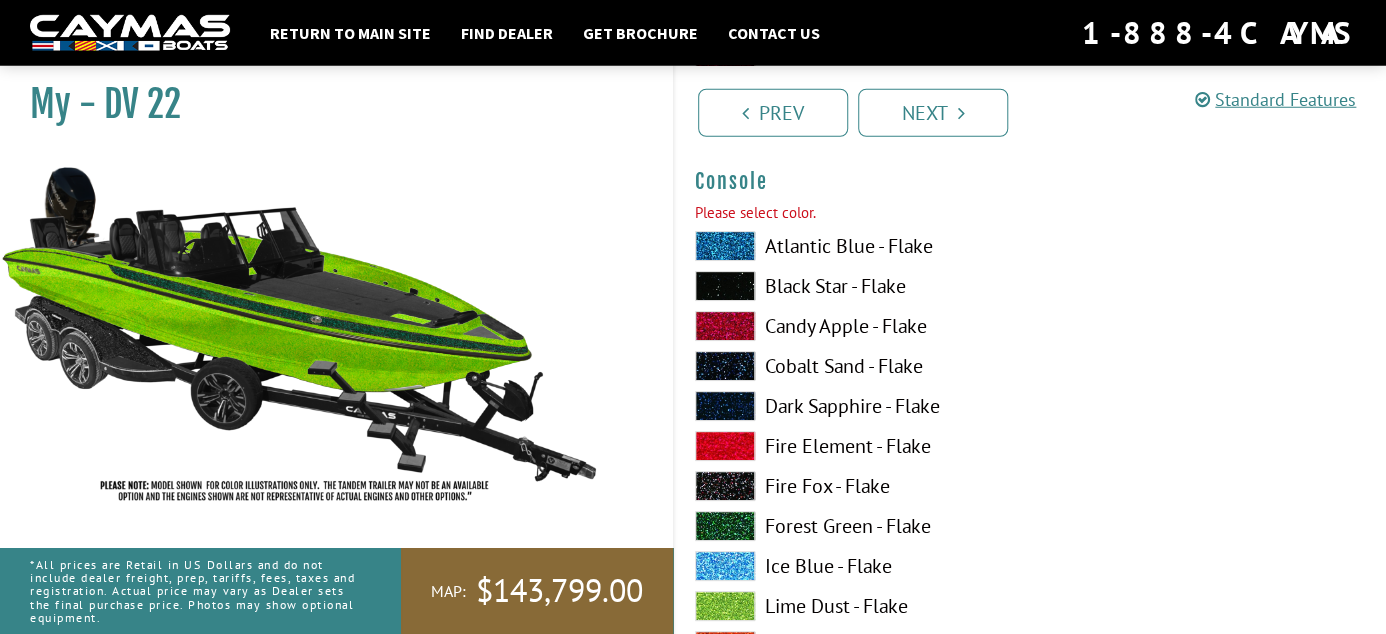 scroll, scrollTop: 3475, scrollLeft: 0, axis: vertical 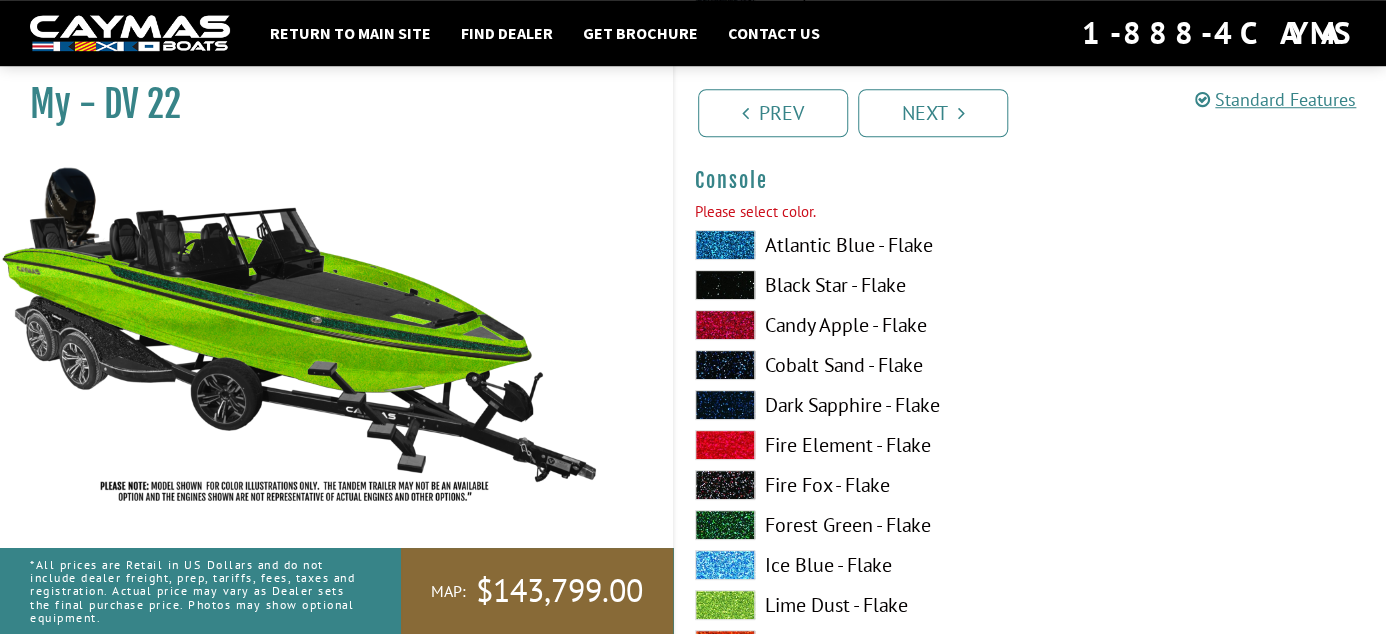click at bounding box center (725, 245) 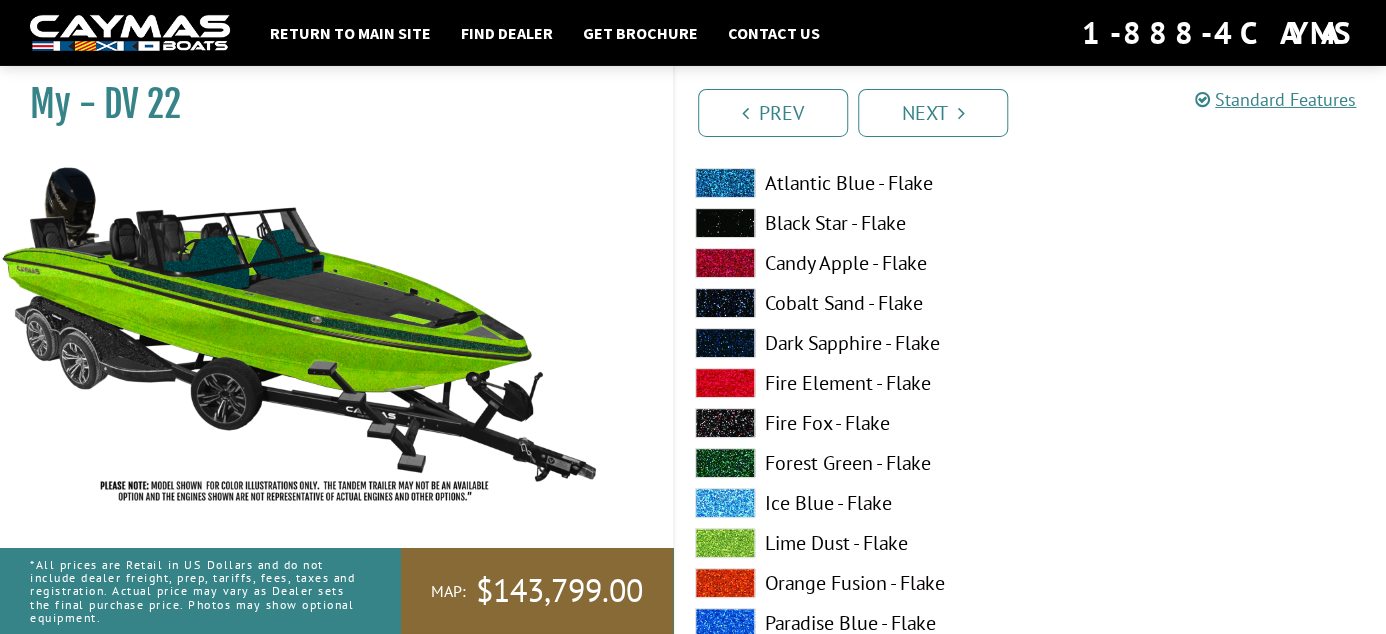 scroll, scrollTop: 3580, scrollLeft: 0, axis: vertical 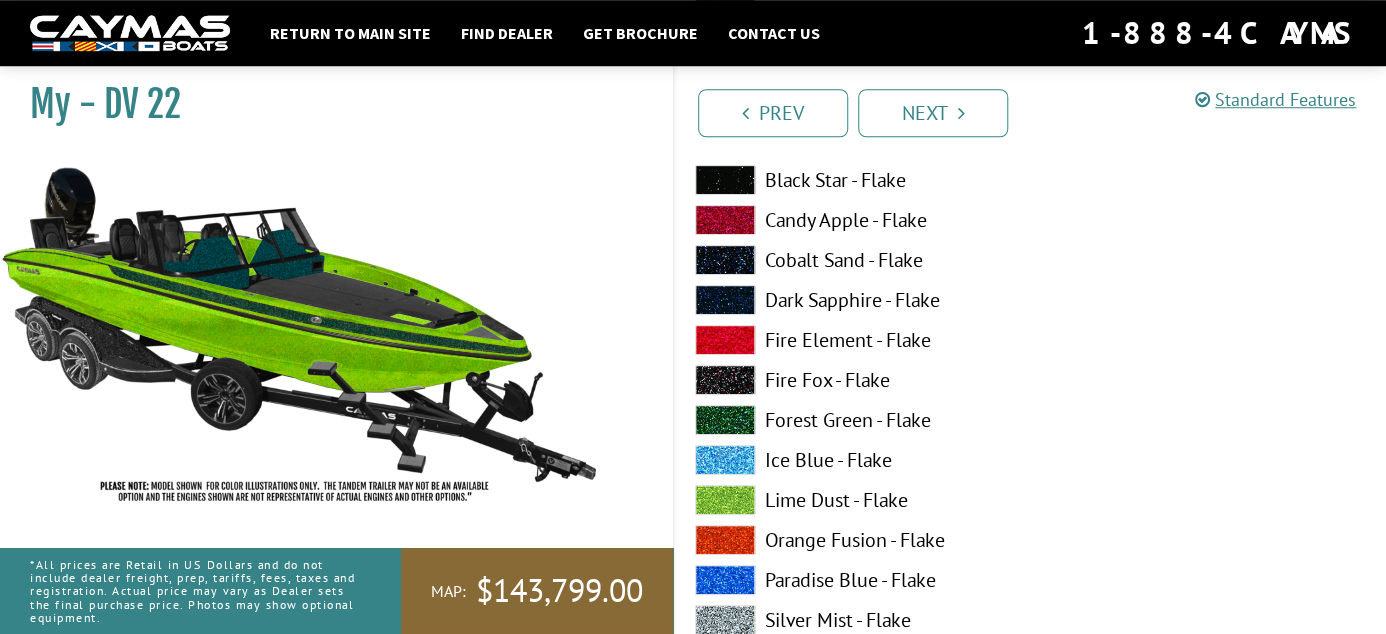 click at bounding box center [725, 420] 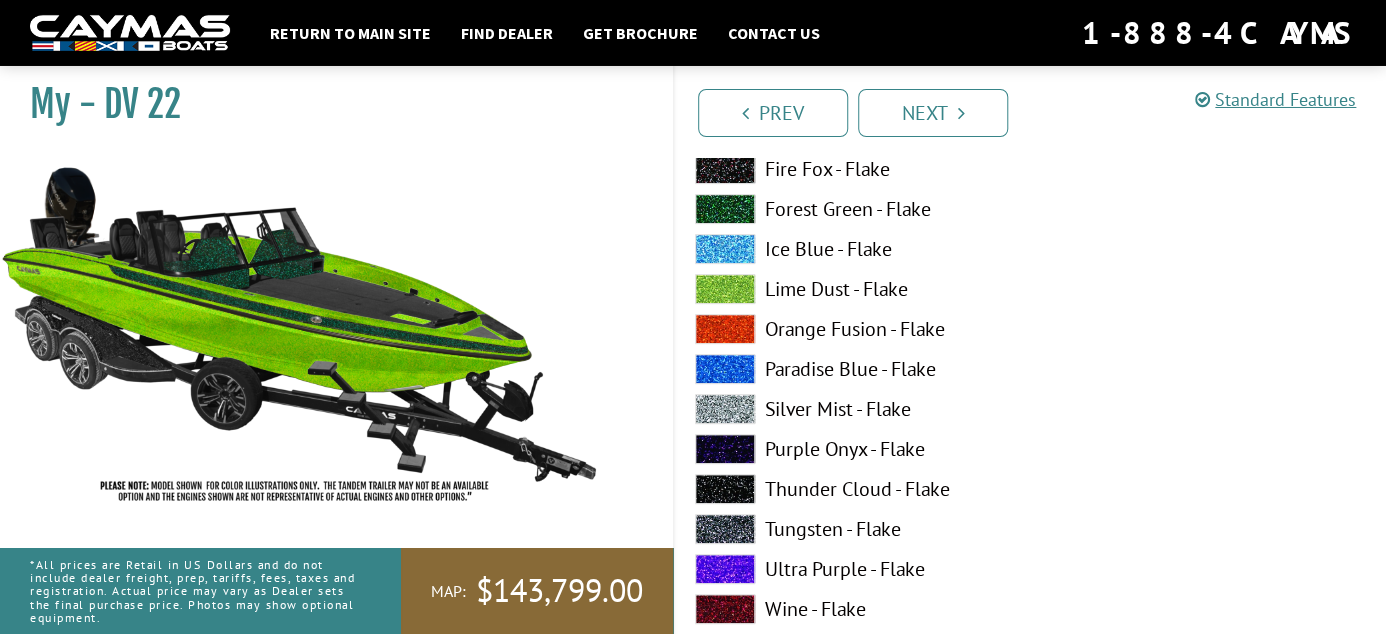 scroll, scrollTop: 3792, scrollLeft: 0, axis: vertical 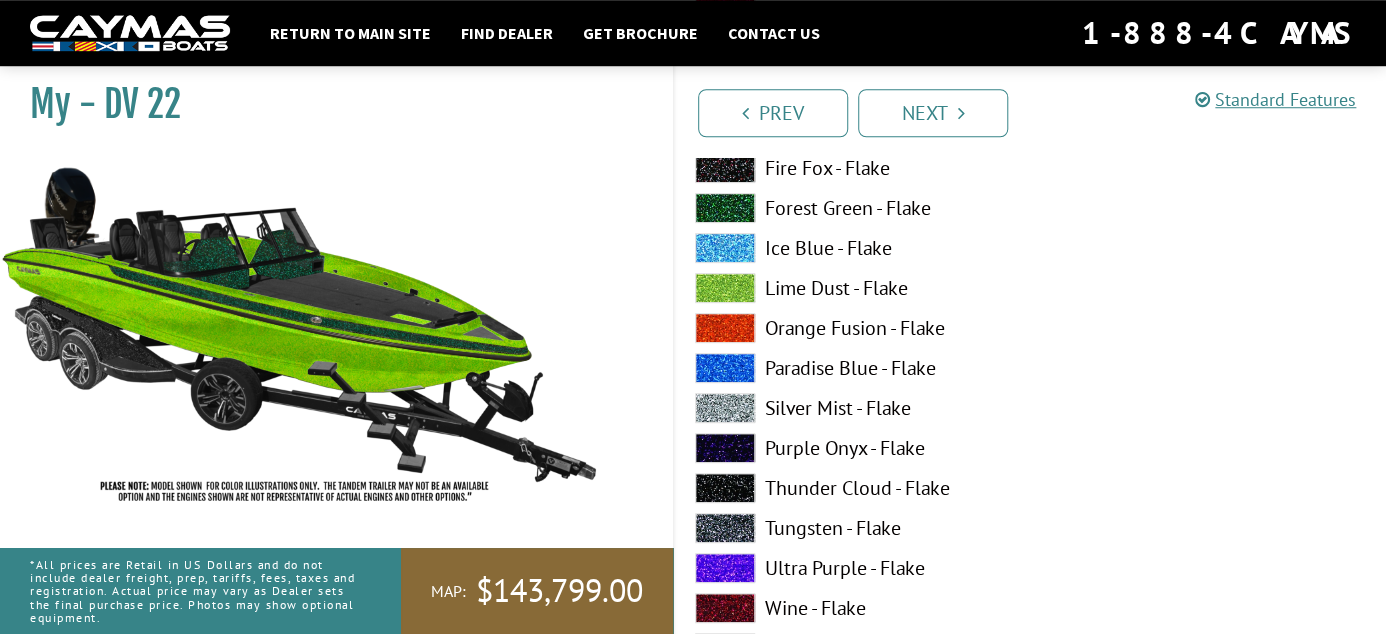 click at bounding box center (725, 288) 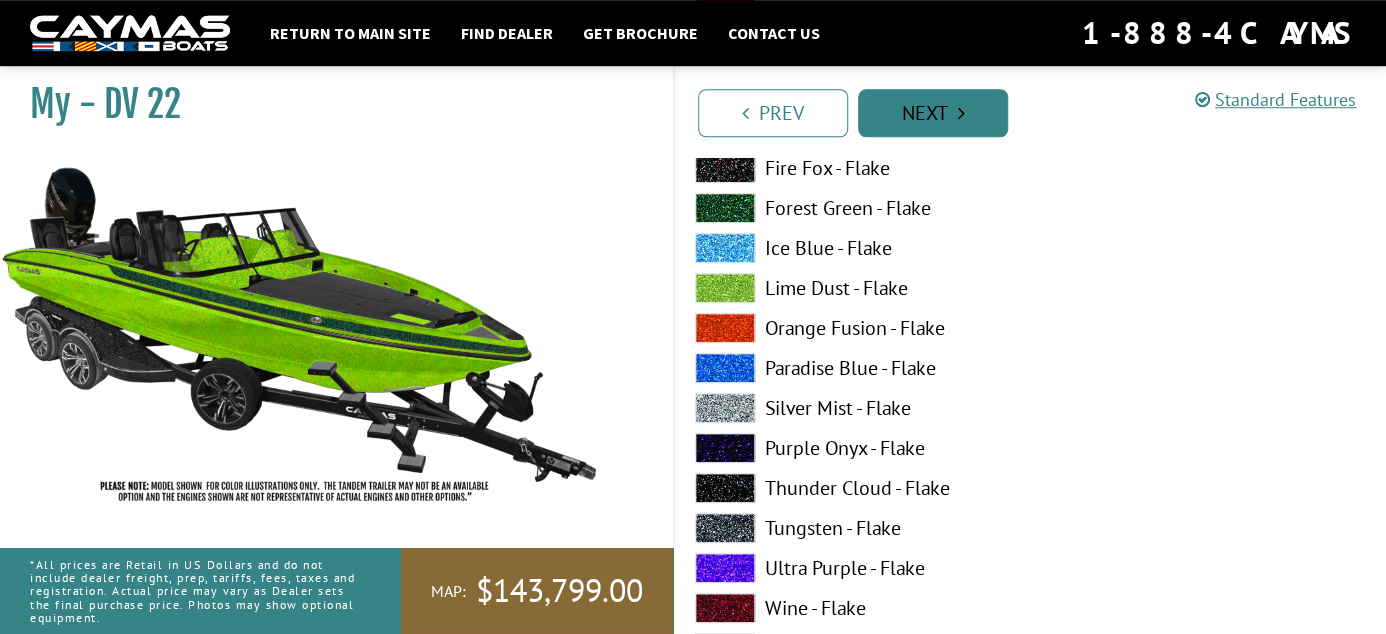 click on "Next" at bounding box center [933, 113] 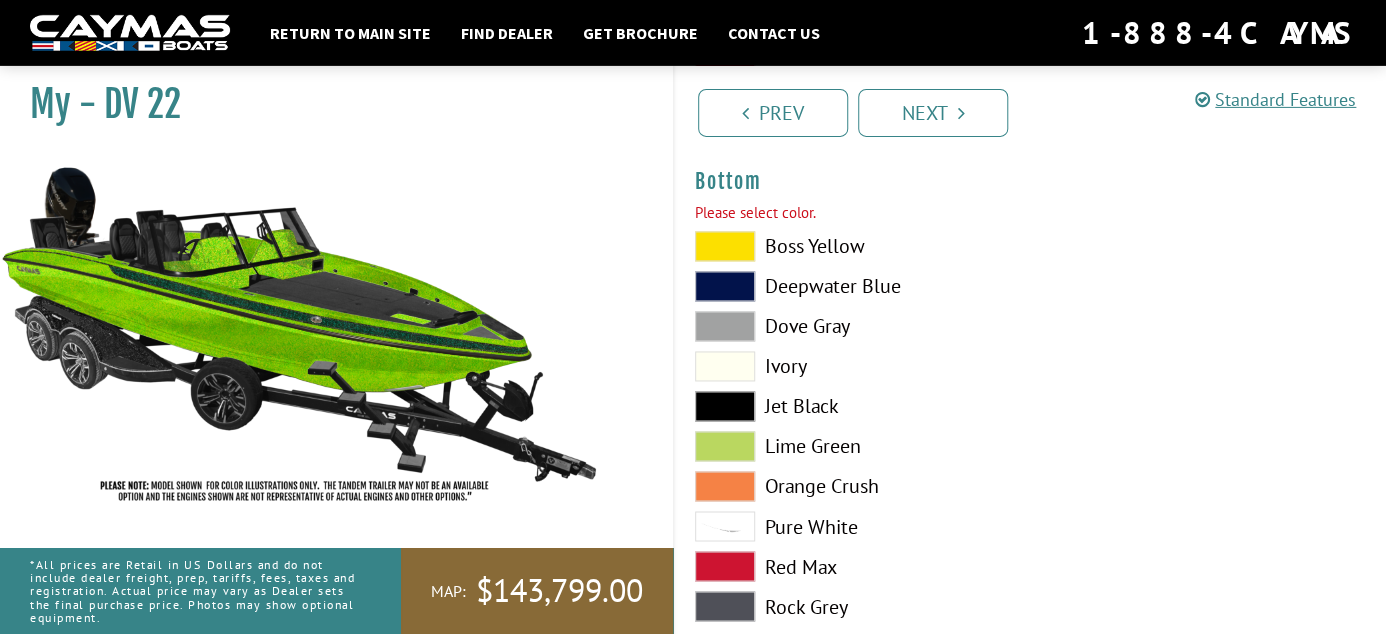 scroll, scrollTop: 4698, scrollLeft: 0, axis: vertical 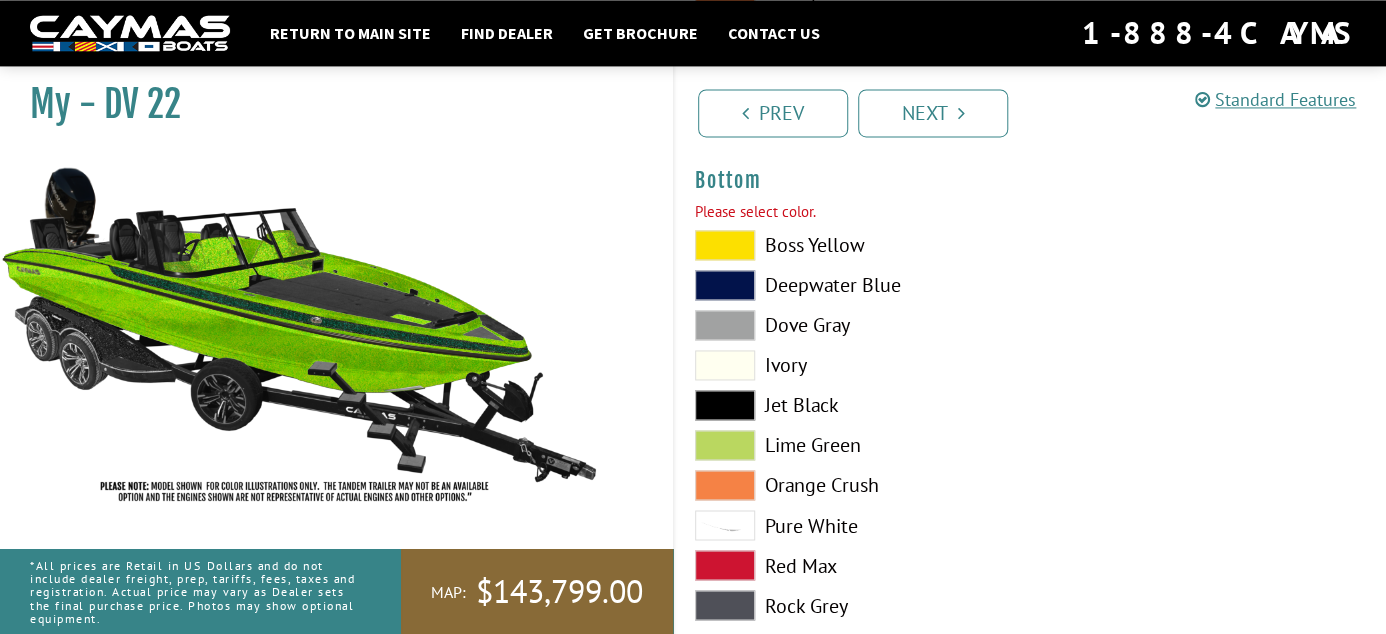 click at bounding box center [725, 325] 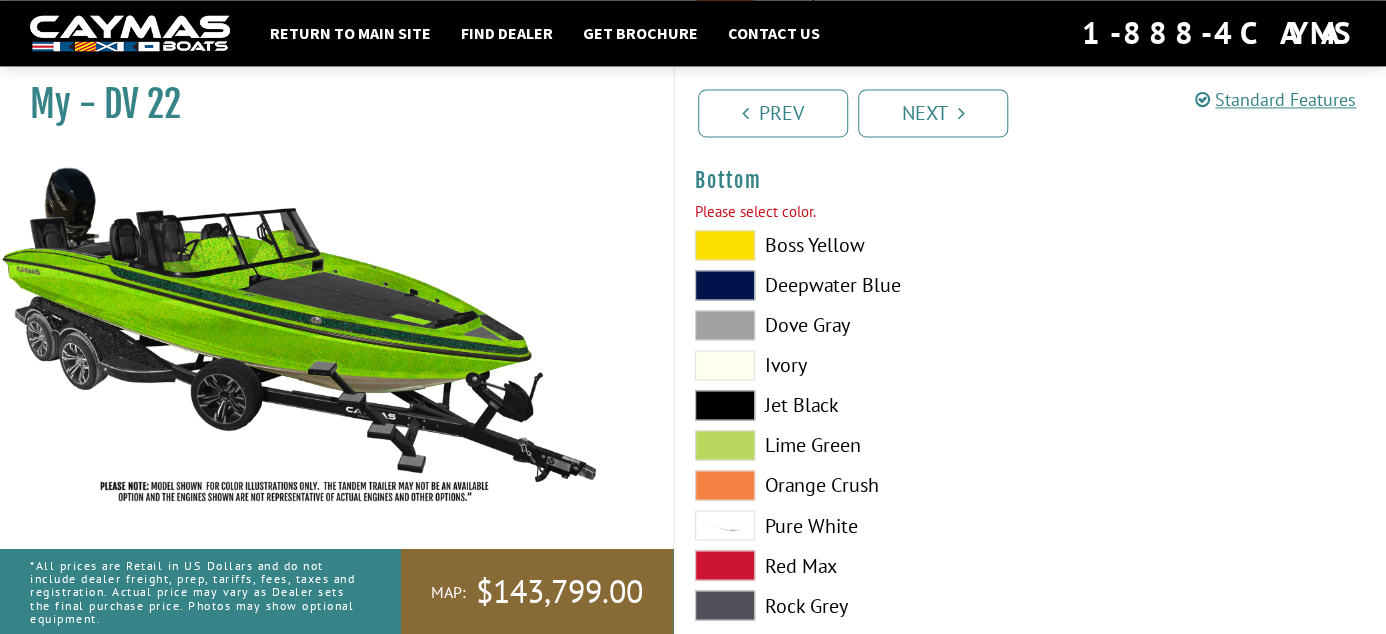 click at bounding box center (725, 365) 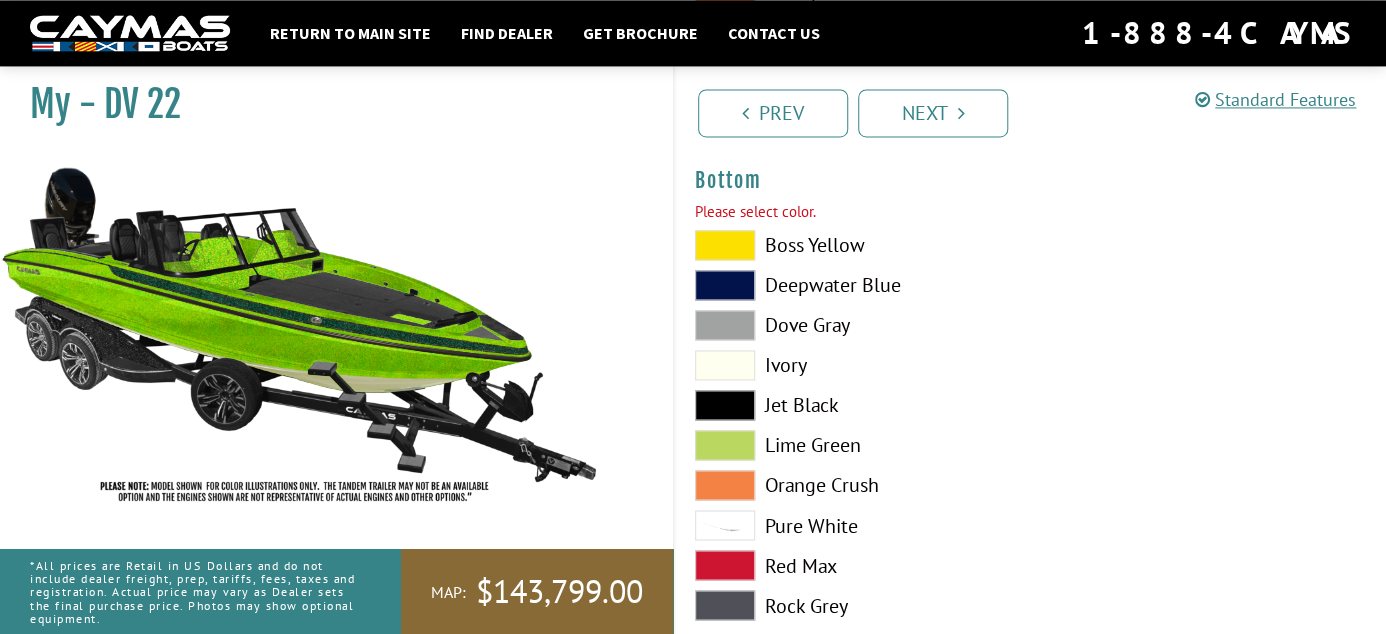 click at bounding box center [725, 405] 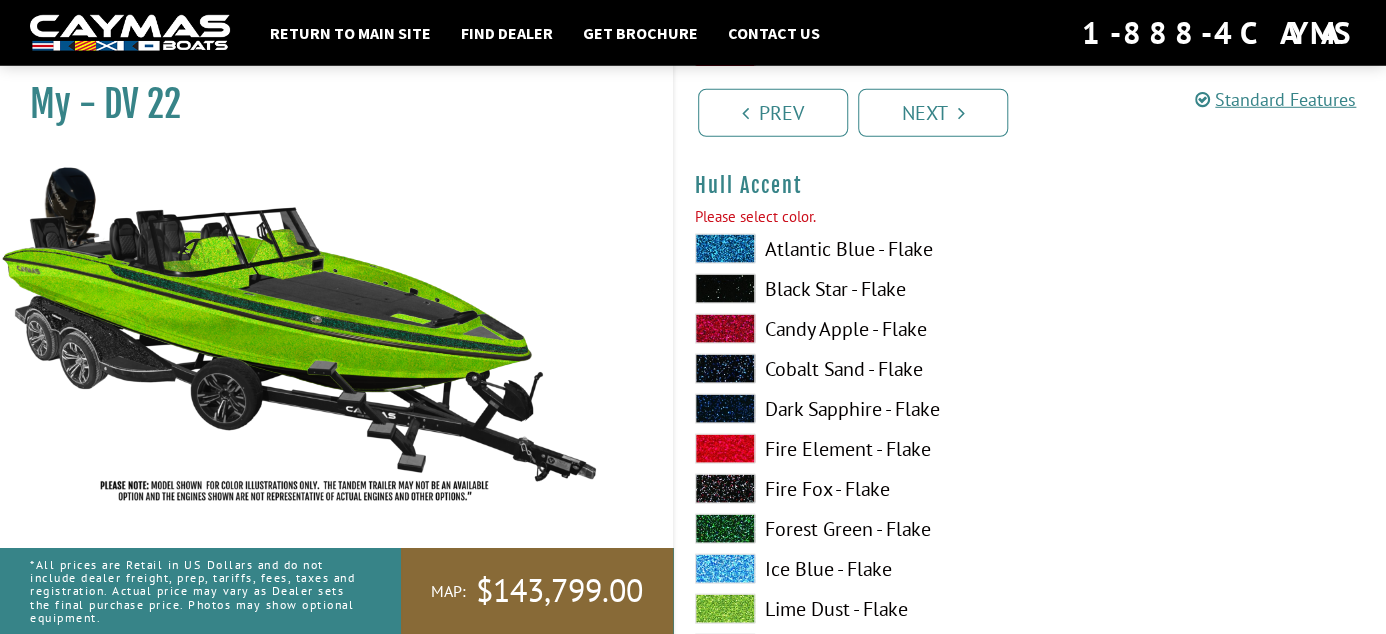 scroll, scrollTop: 5226, scrollLeft: 0, axis: vertical 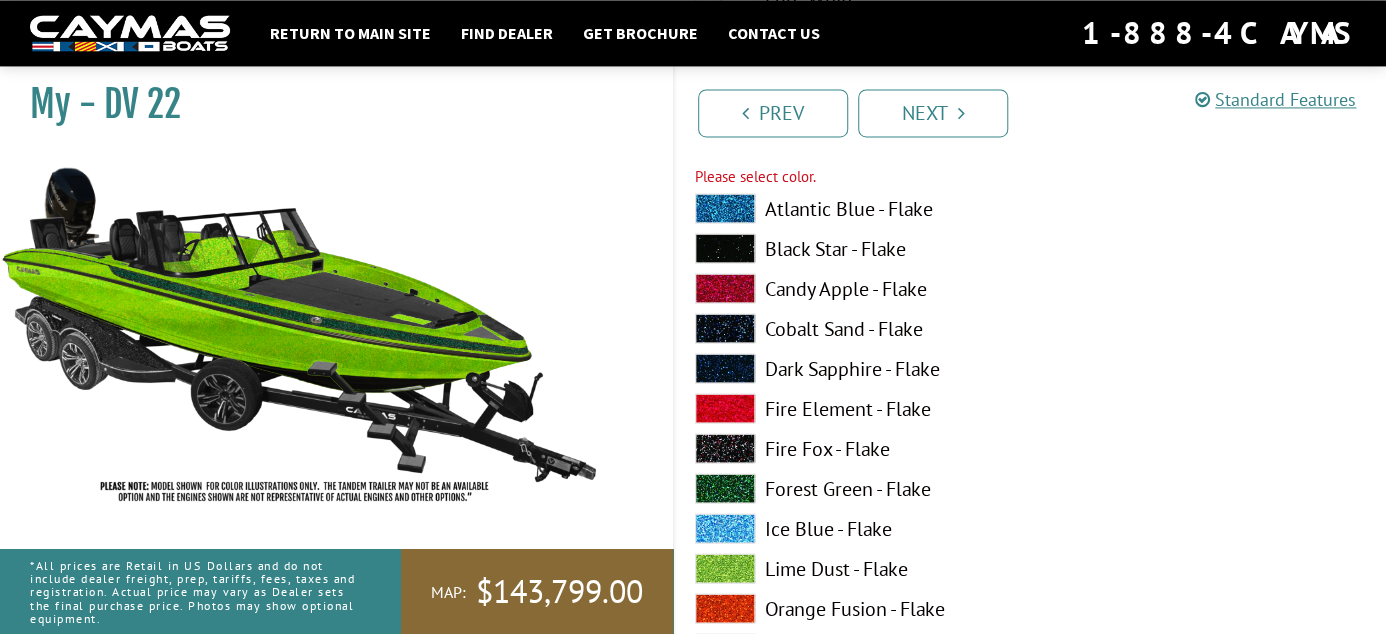 click at bounding box center [725, 408] 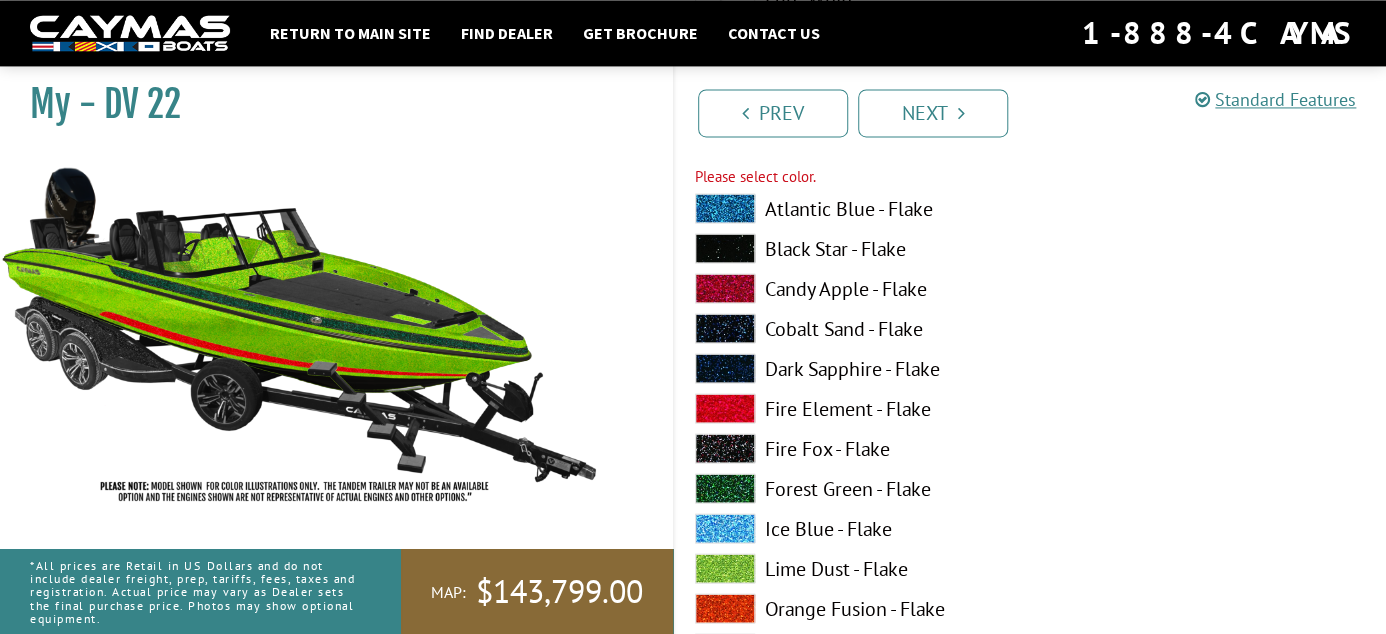 click at bounding box center [725, 488] 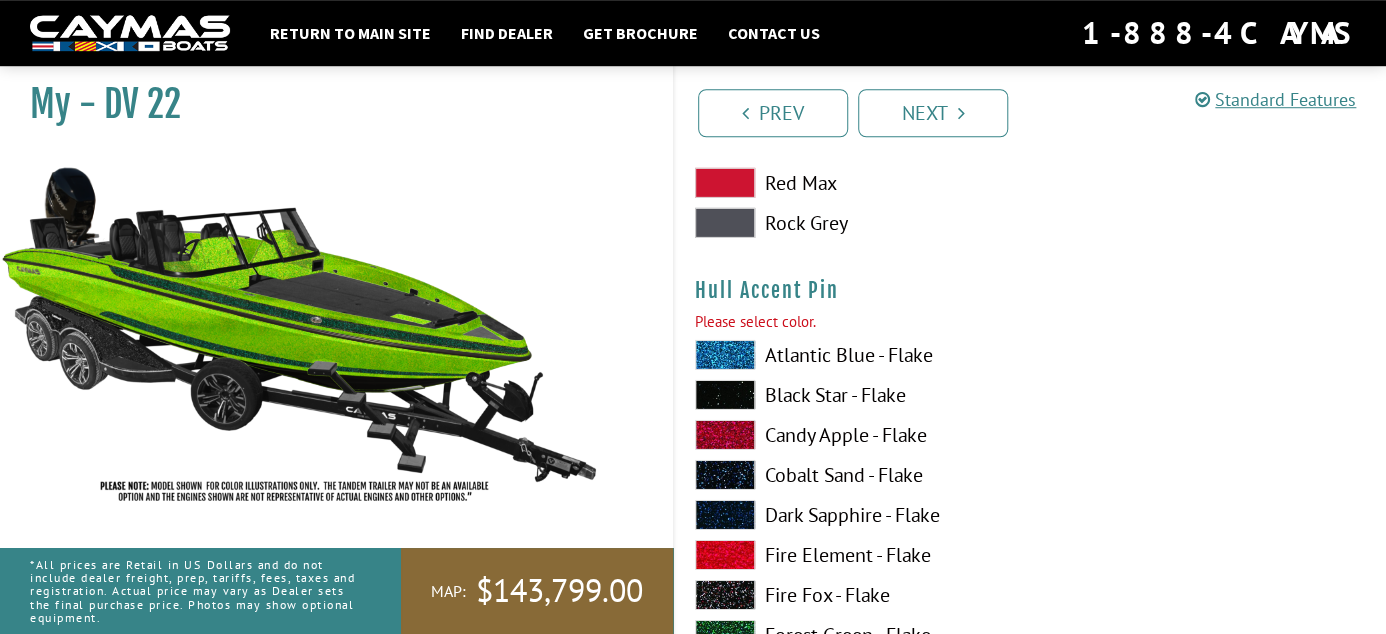 scroll, scrollTop: 6388, scrollLeft: 0, axis: vertical 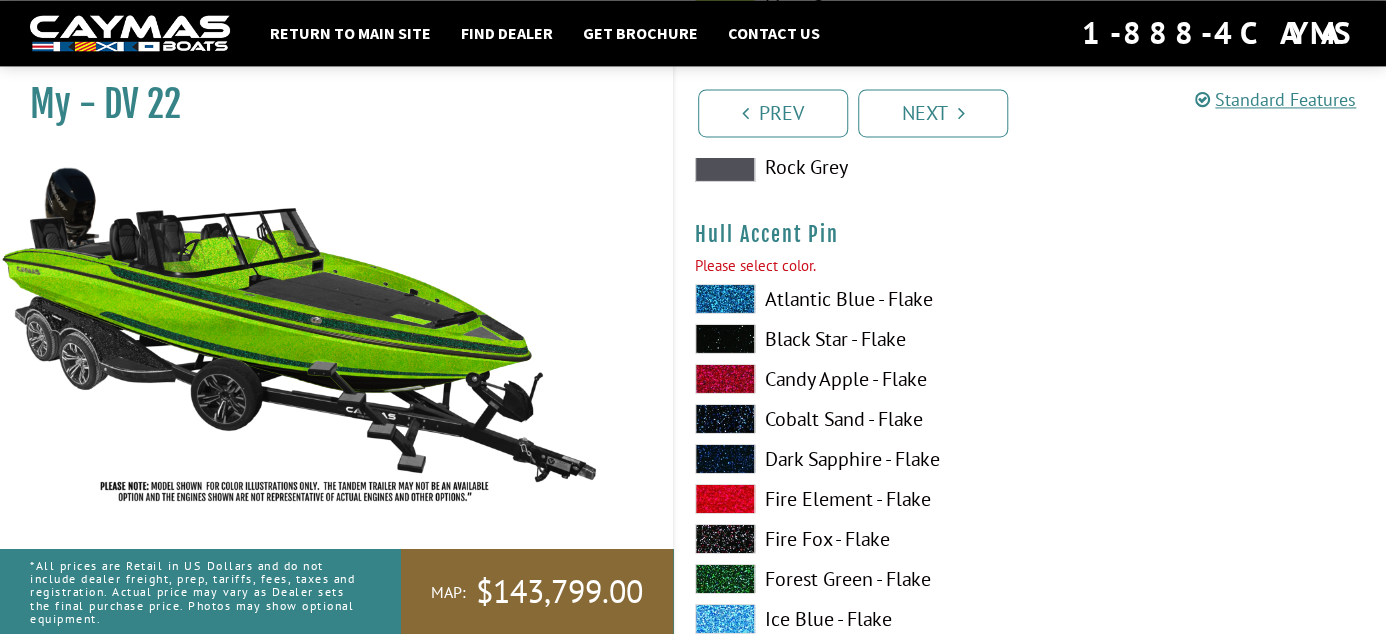 click at bounding box center [725, 498] 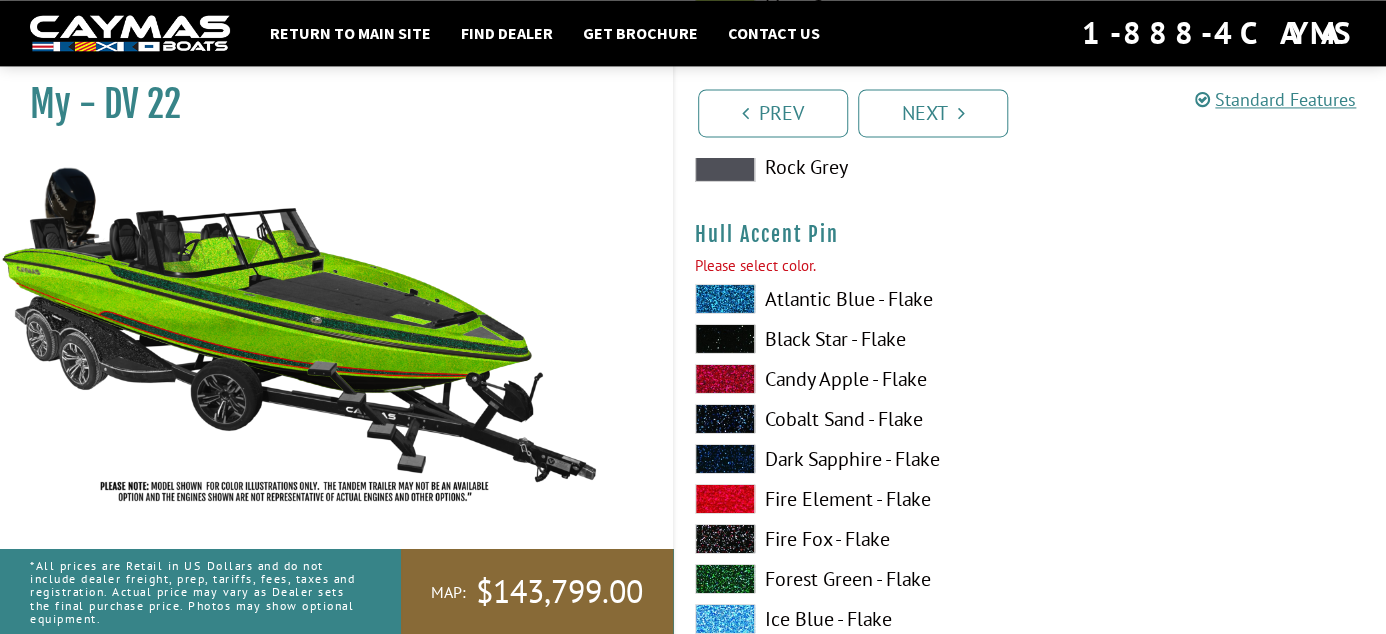 click at bounding box center [300, 334] 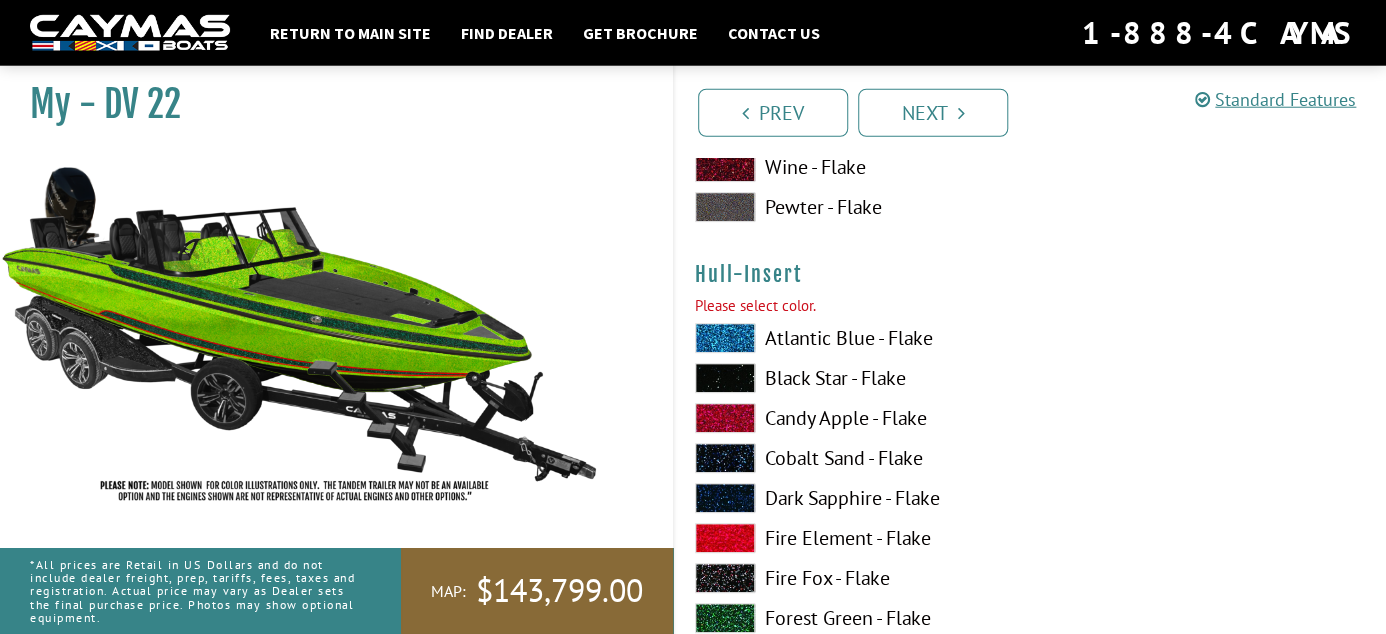 scroll, scrollTop: 7232, scrollLeft: 0, axis: vertical 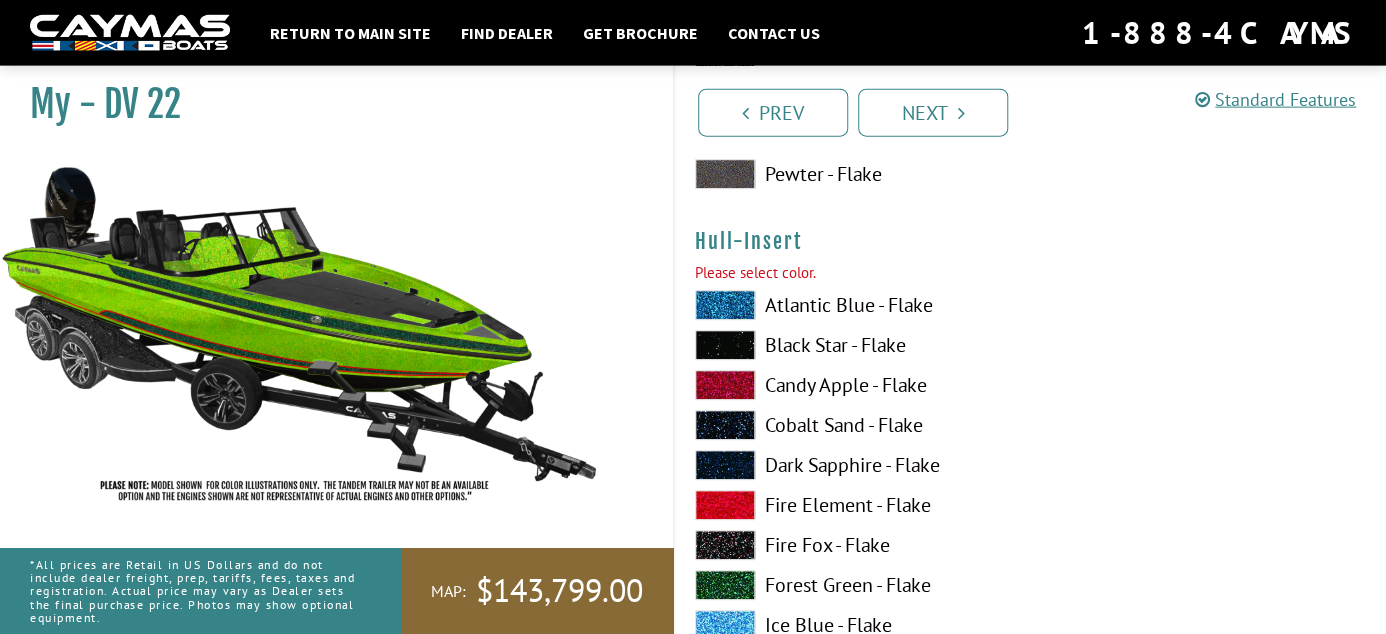click at bounding box center (725, 385) 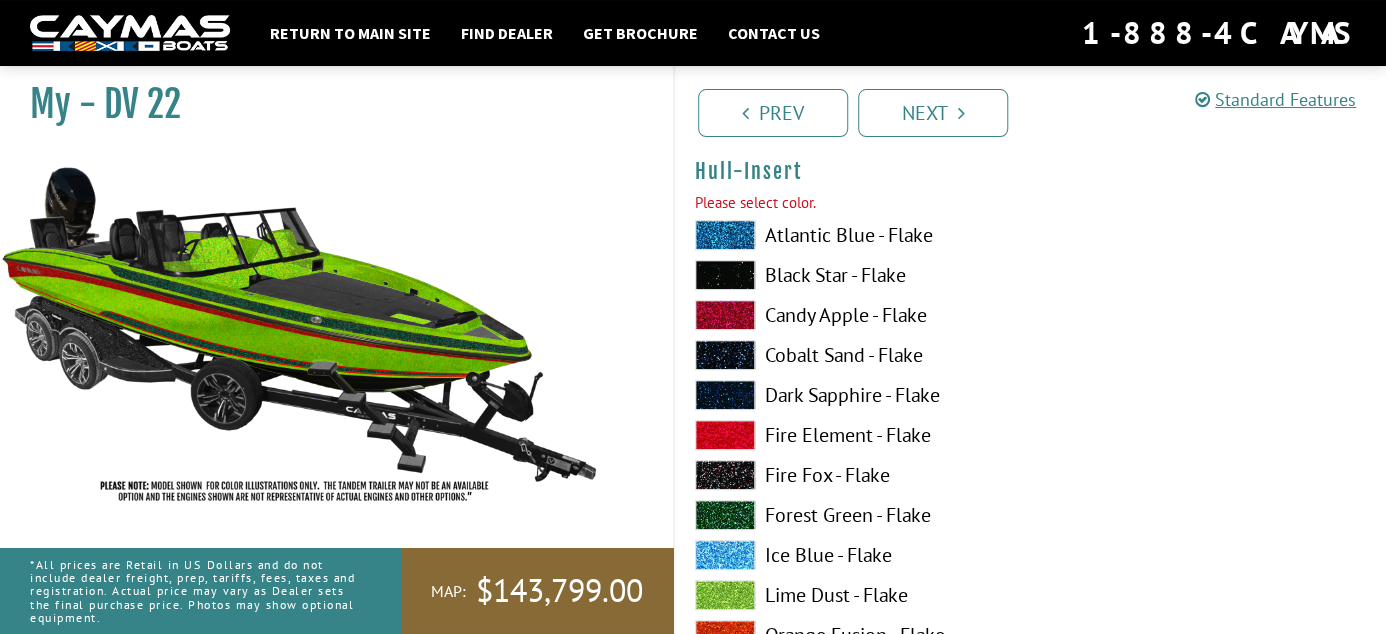scroll, scrollTop: 7338, scrollLeft: 0, axis: vertical 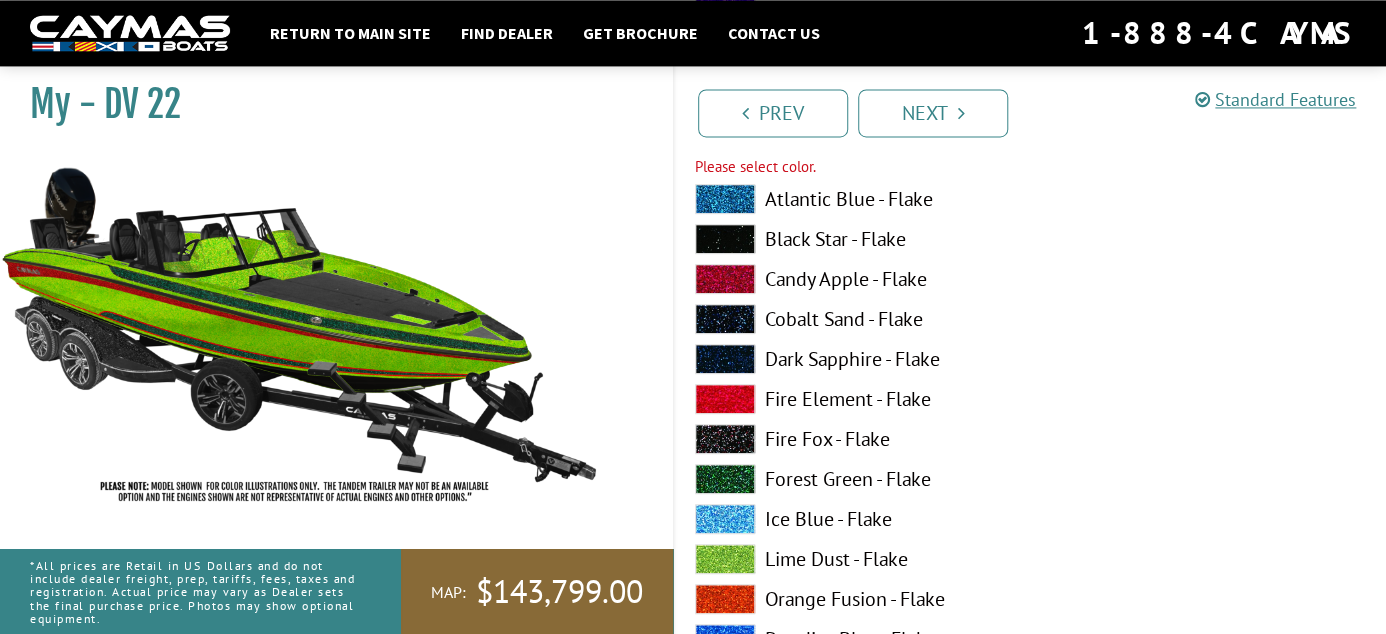 click at bounding box center (725, 599) 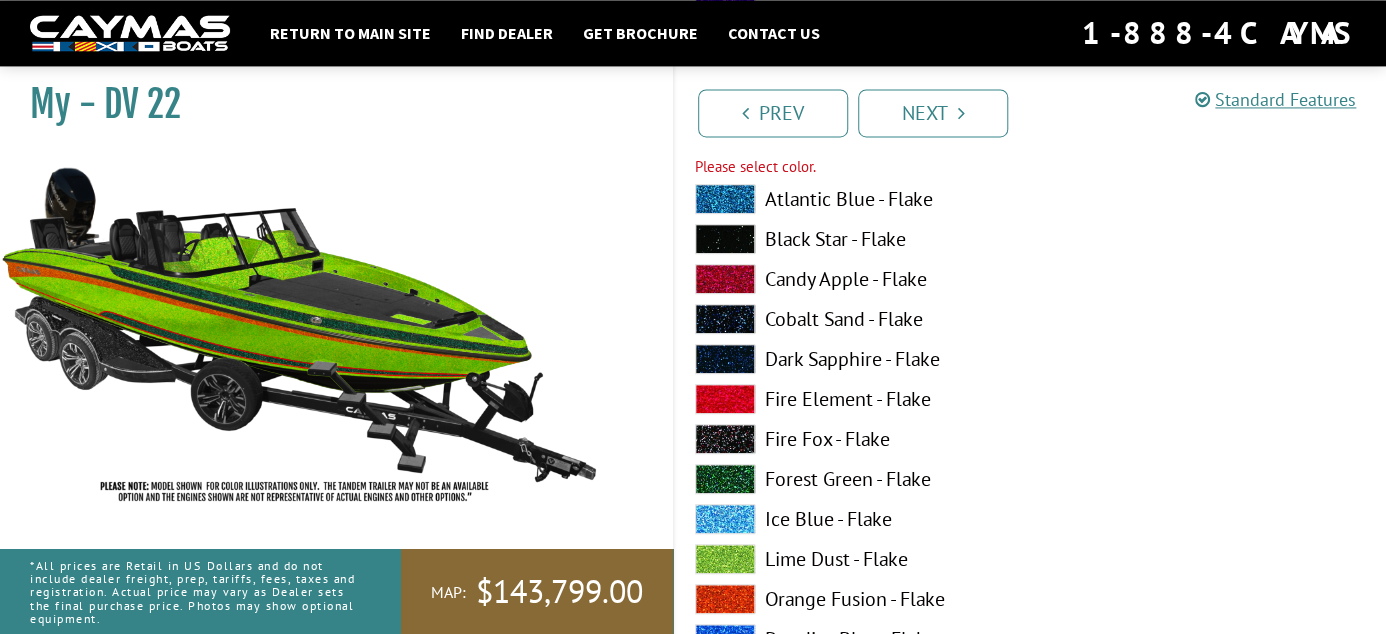 click at bounding box center (725, 399) 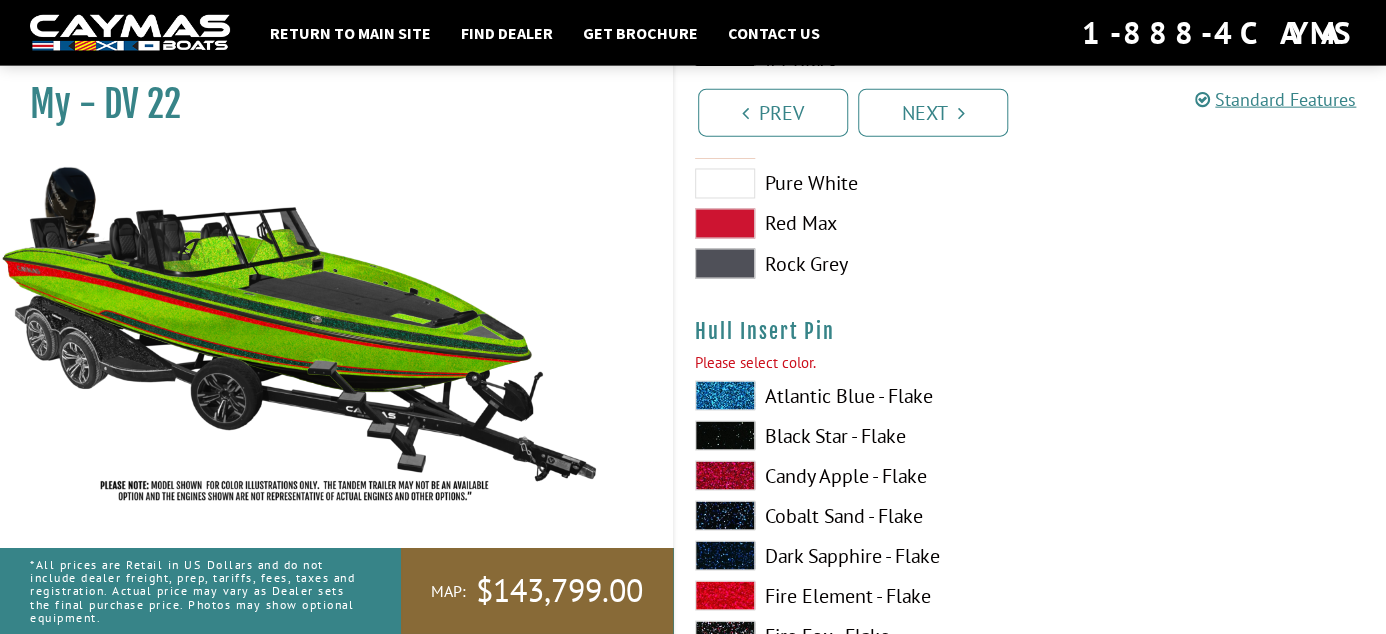 scroll, scrollTop: 8394, scrollLeft: 0, axis: vertical 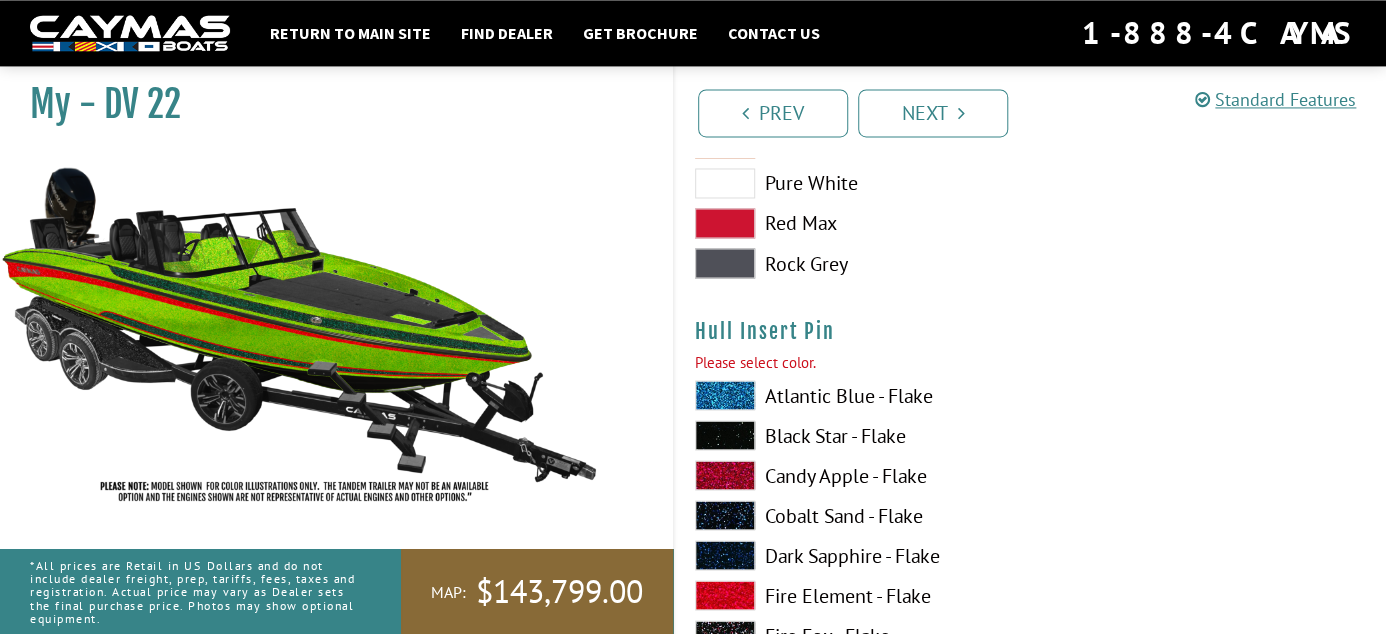 click at bounding box center [725, 435] 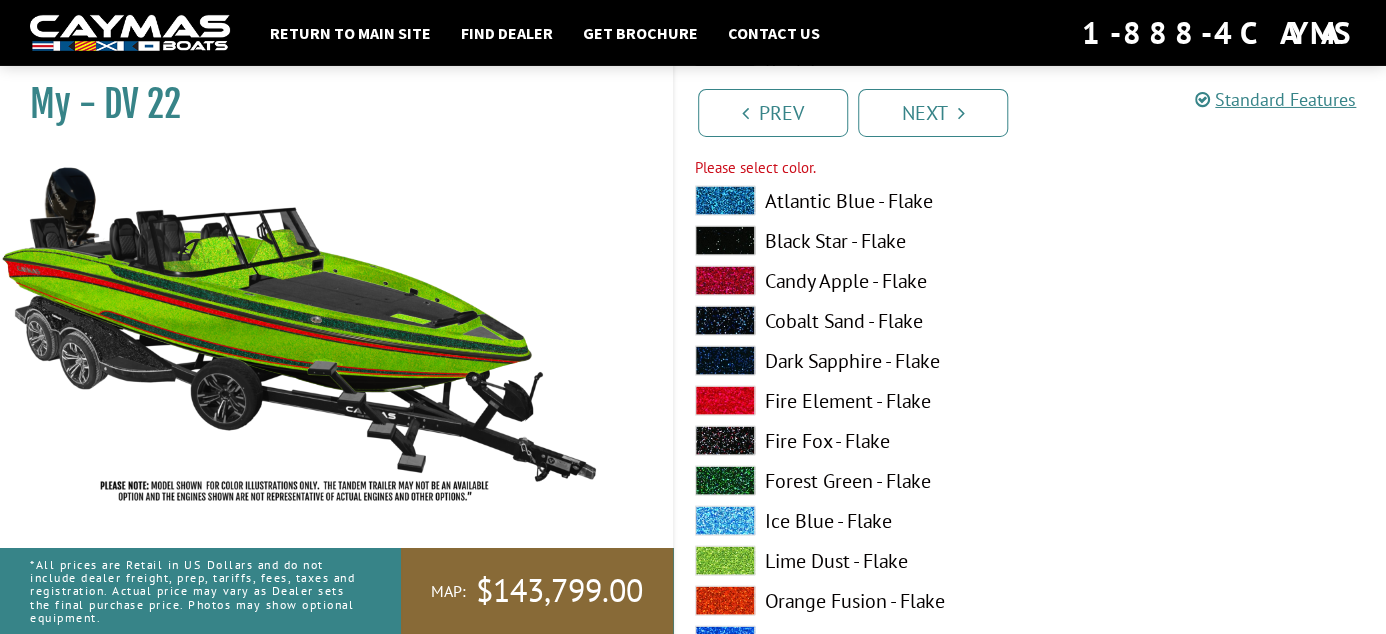 scroll, scrollTop: 8605, scrollLeft: 0, axis: vertical 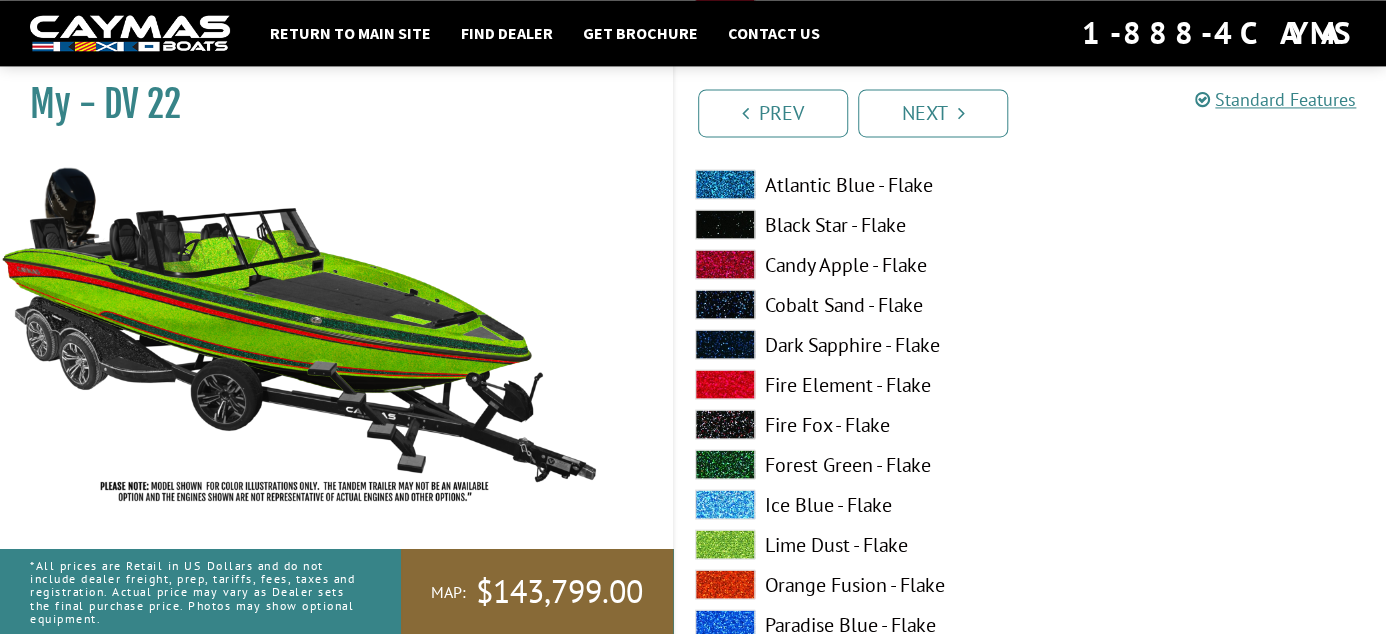 click at bounding box center [725, 464] 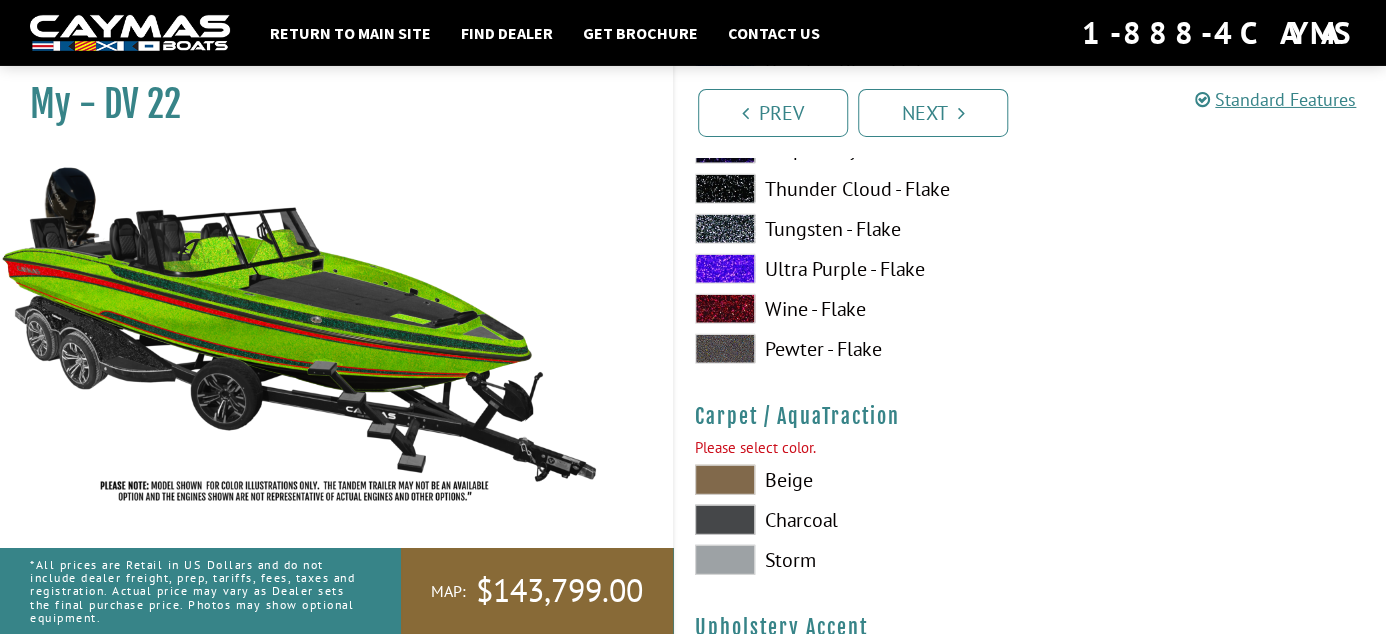 scroll, scrollTop: 9239, scrollLeft: 0, axis: vertical 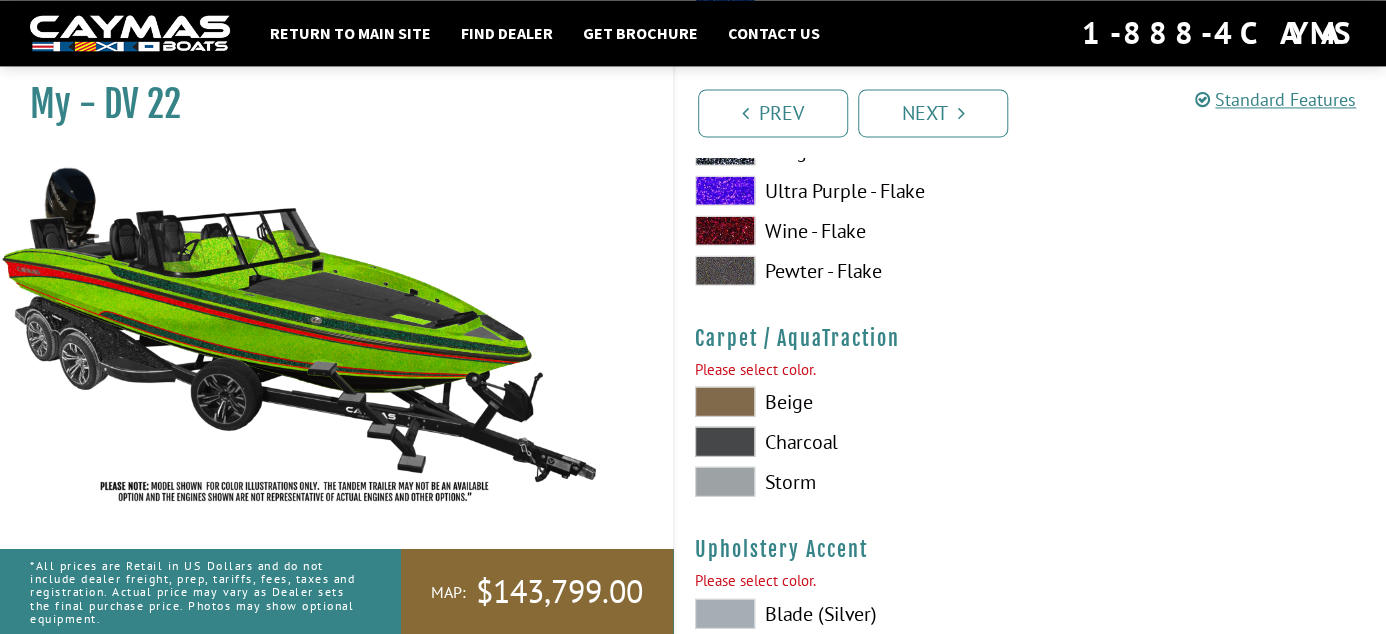click at bounding box center (725, 441) 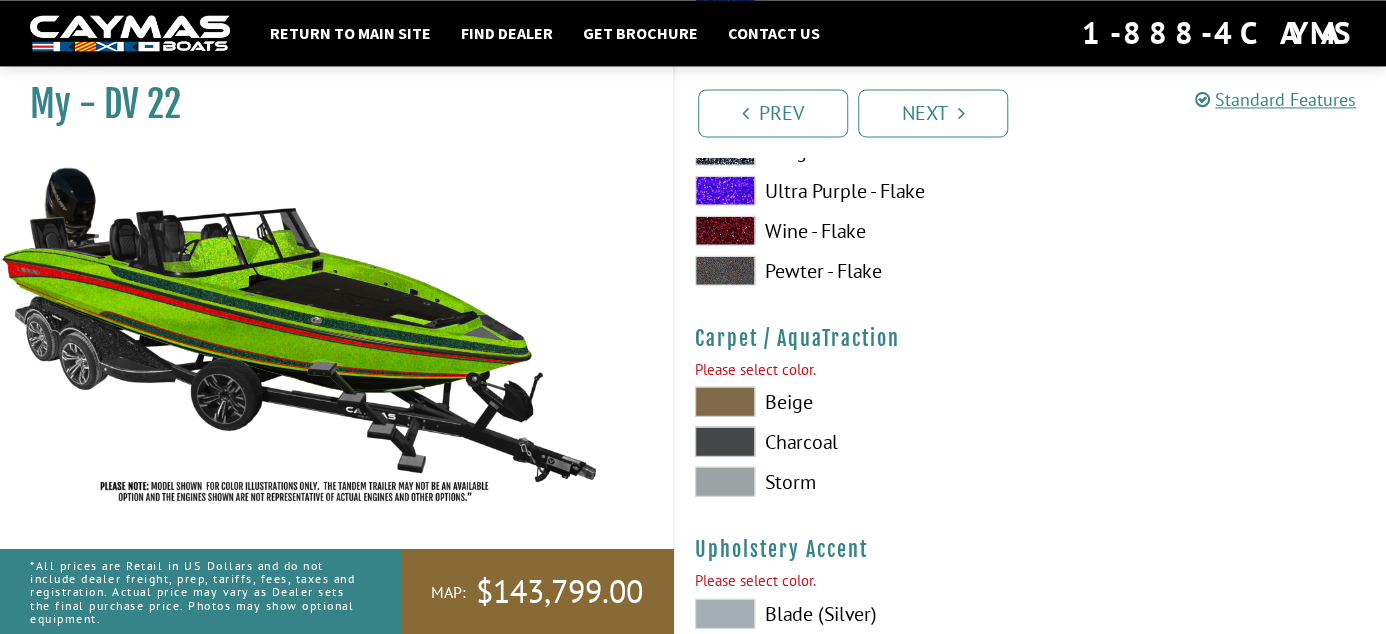 click on "Beige
Charcoal
Storm" at bounding box center (853, 446) 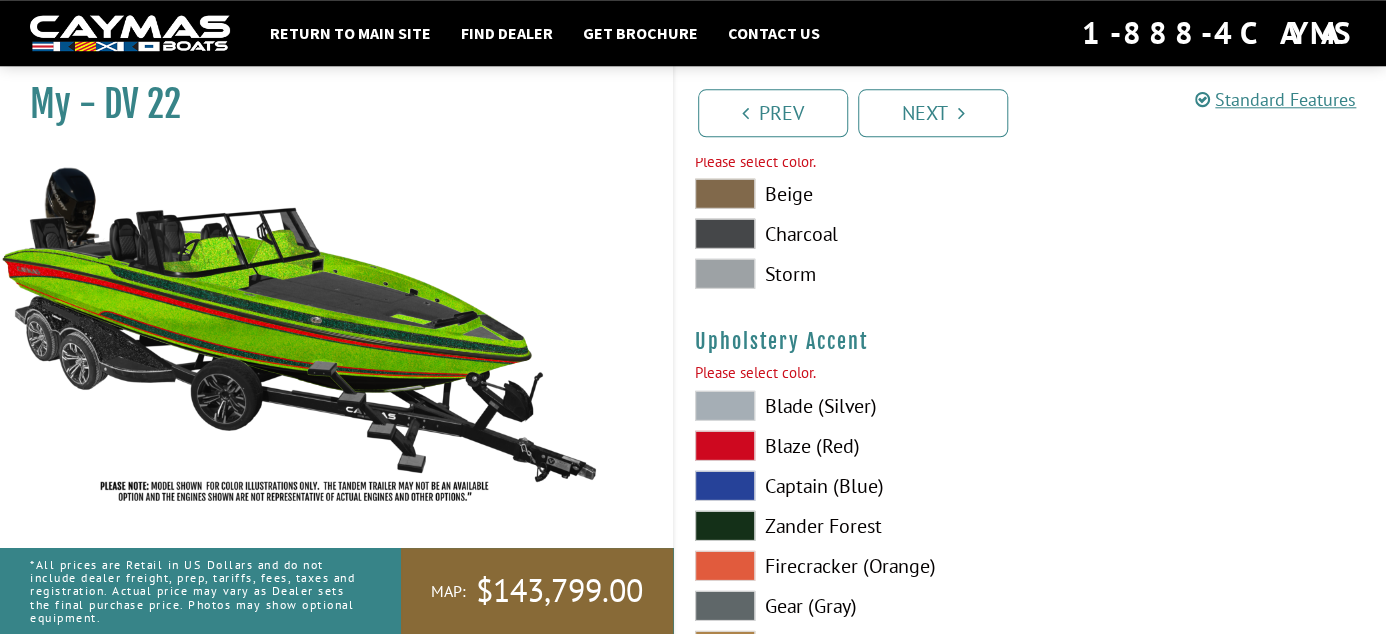 scroll, scrollTop: 9450, scrollLeft: 0, axis: vertical 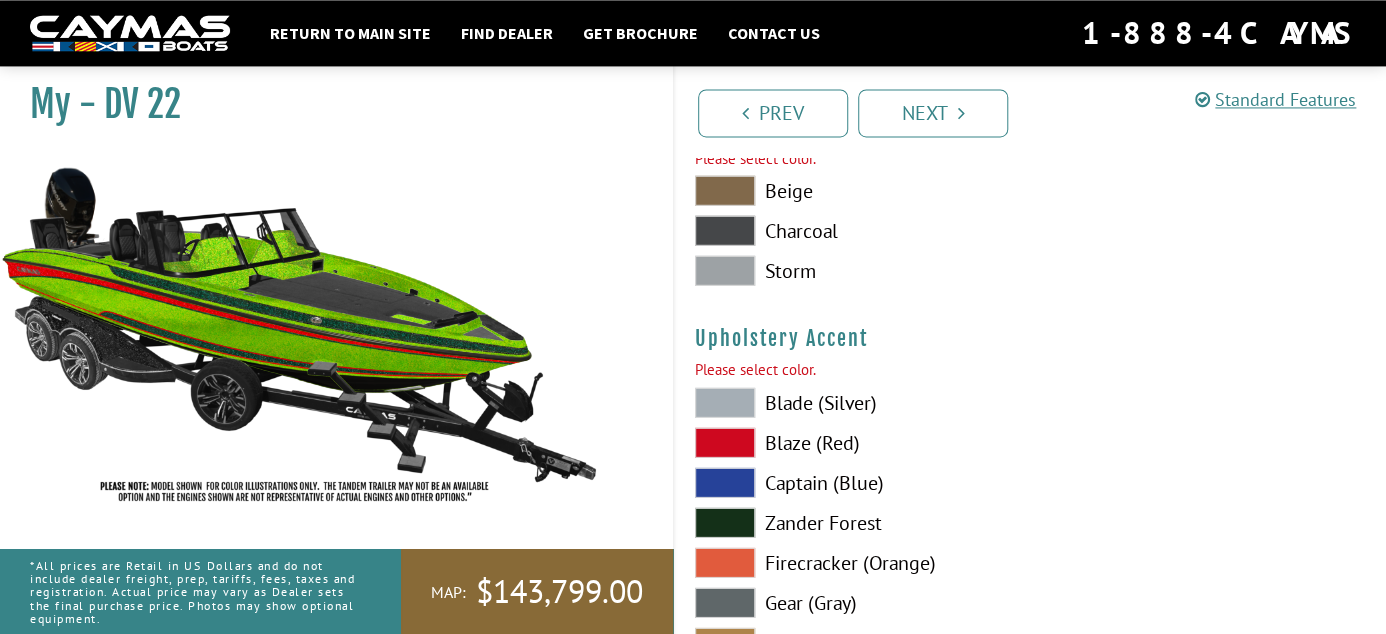 click at bounding box center [725, 442] 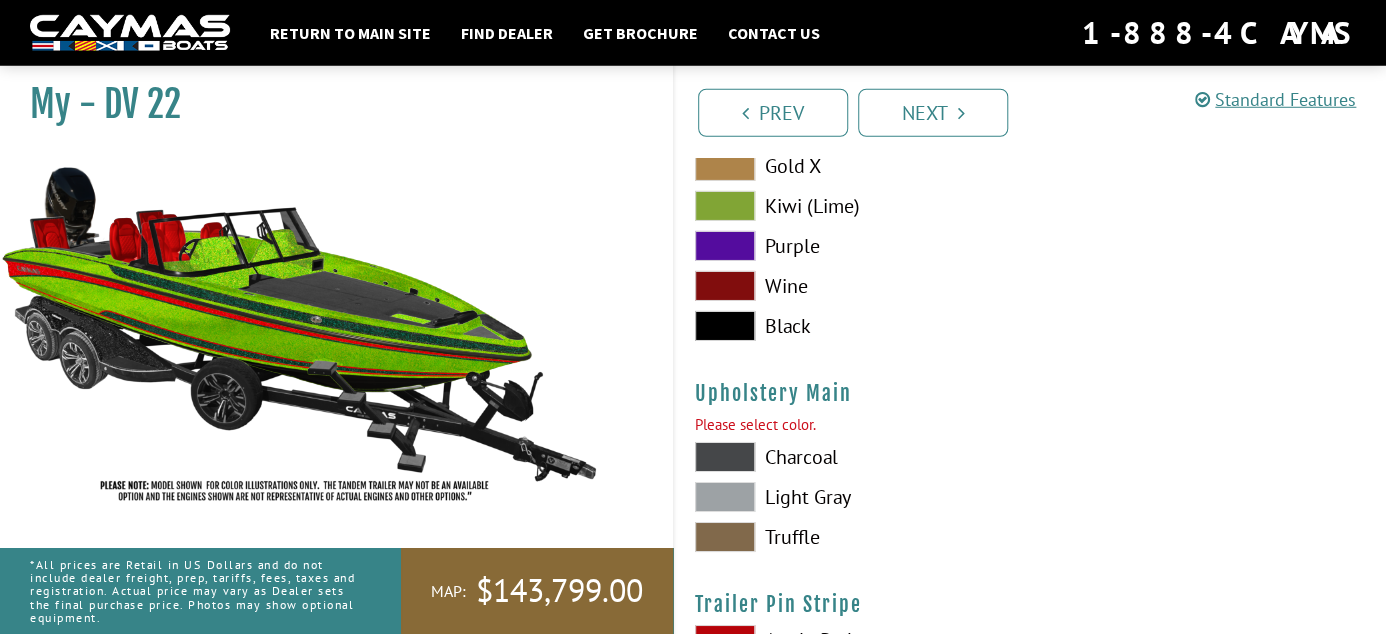 scroll, scrollTop: 9978, scrollLeft: 0, axis: vertical 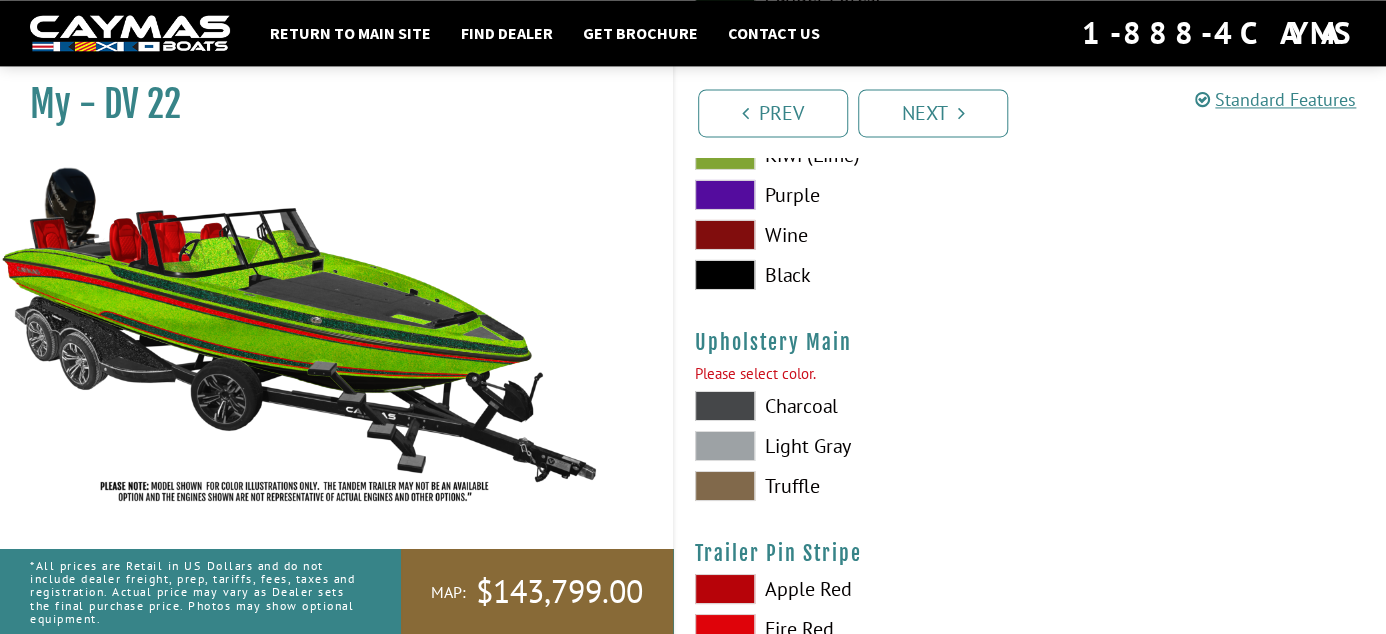 click at bounding box center (725, 405) 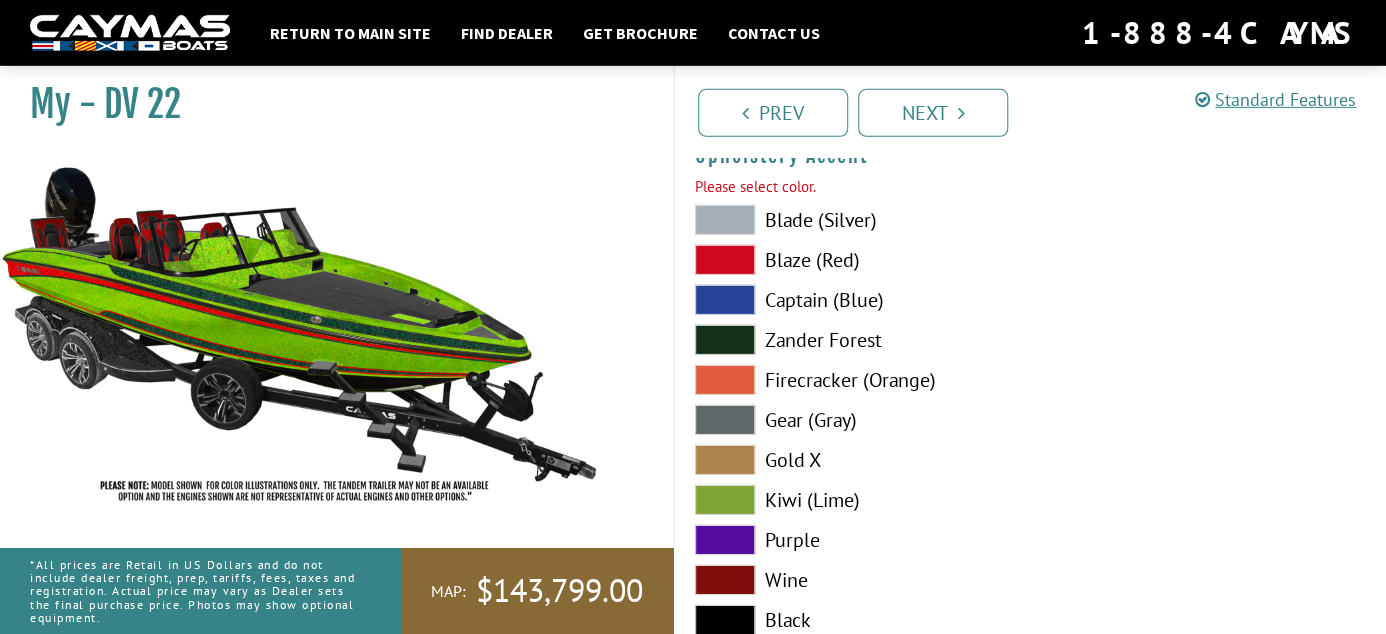 scroll, scrollTop: 9555, scrollLeft: 0, axis: vertical 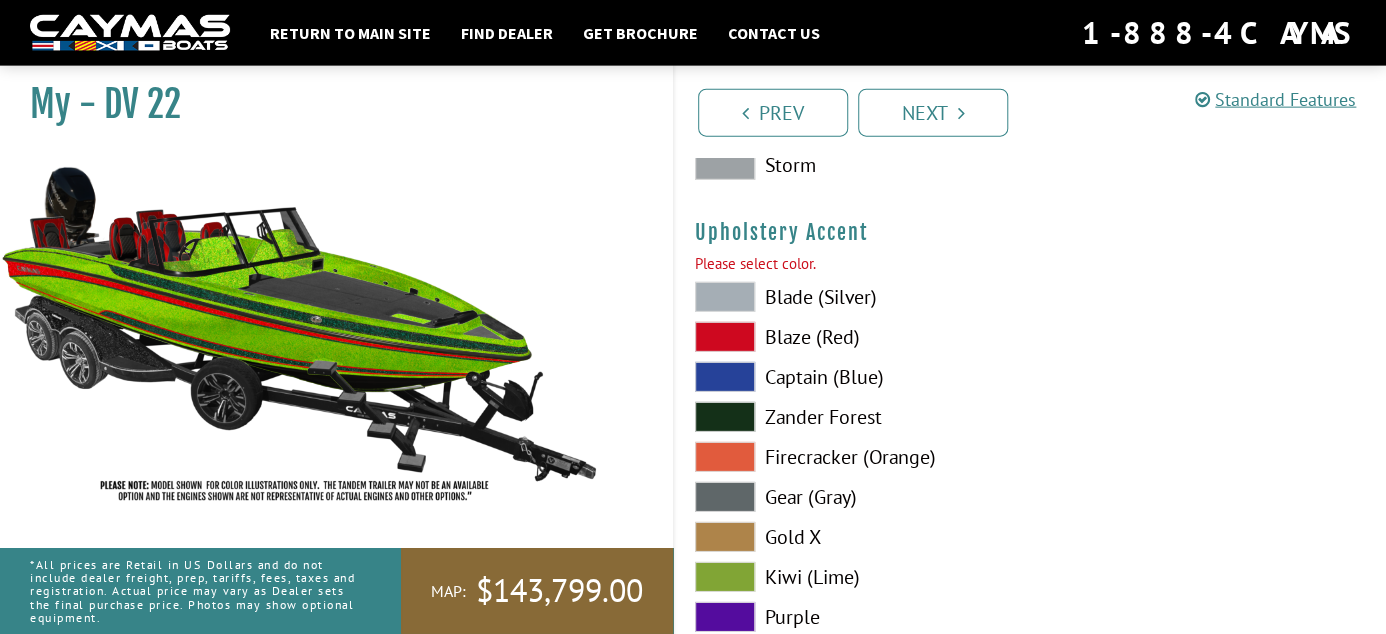 click on "Blade (Silver)
Blaze (Red)
Captain (Blue)
Zander Forest
Firecracker (Orange)" at bounding box center (853, 502) 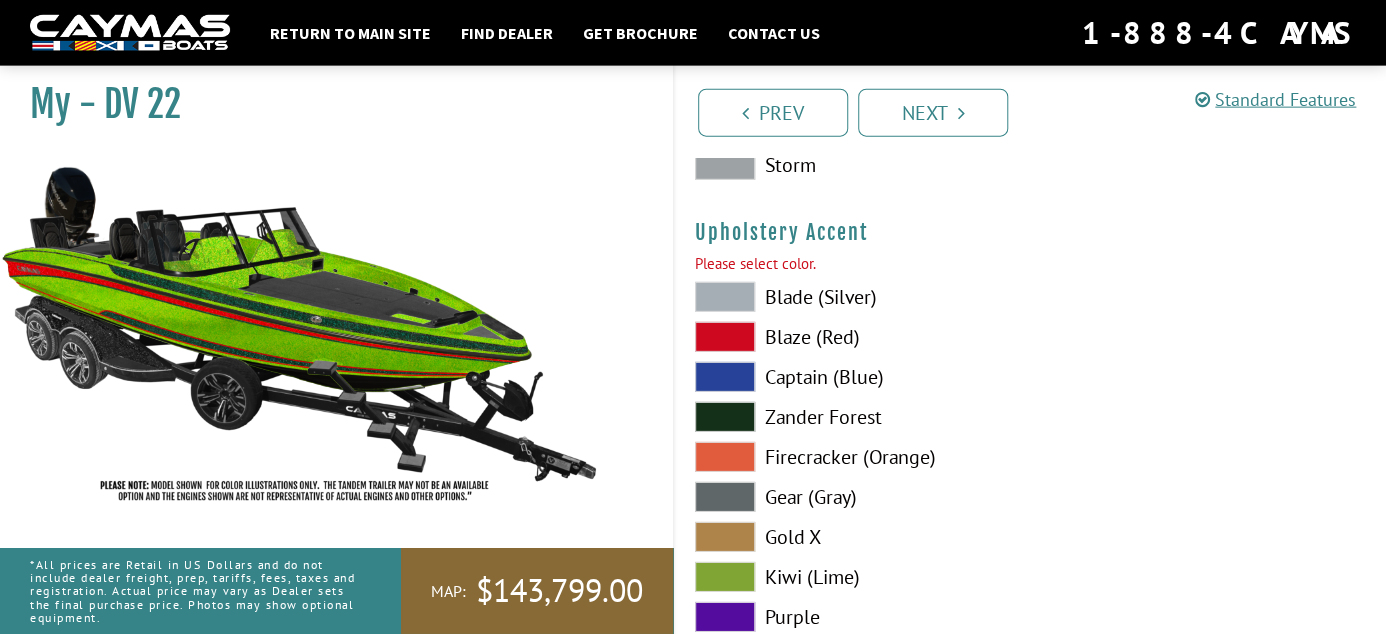 click at bounding box center (725, 337) 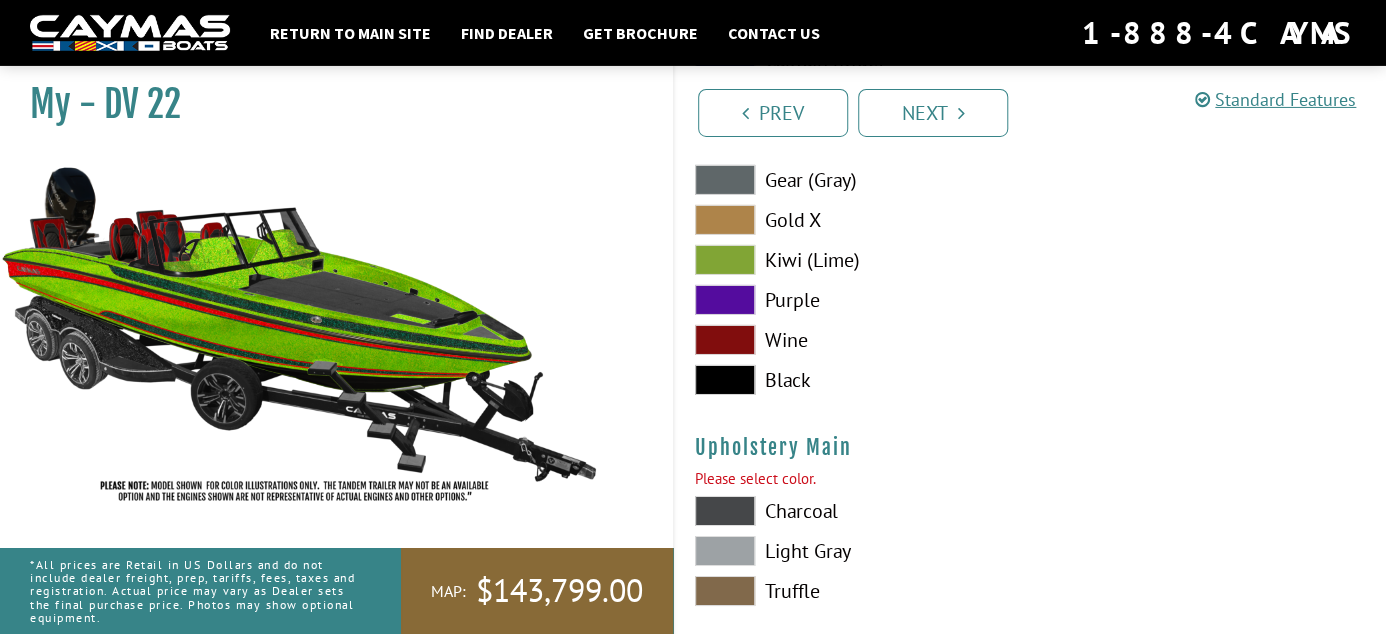 scroll, scrollTop: 9978, scrollLeft: 0, axis: vertical 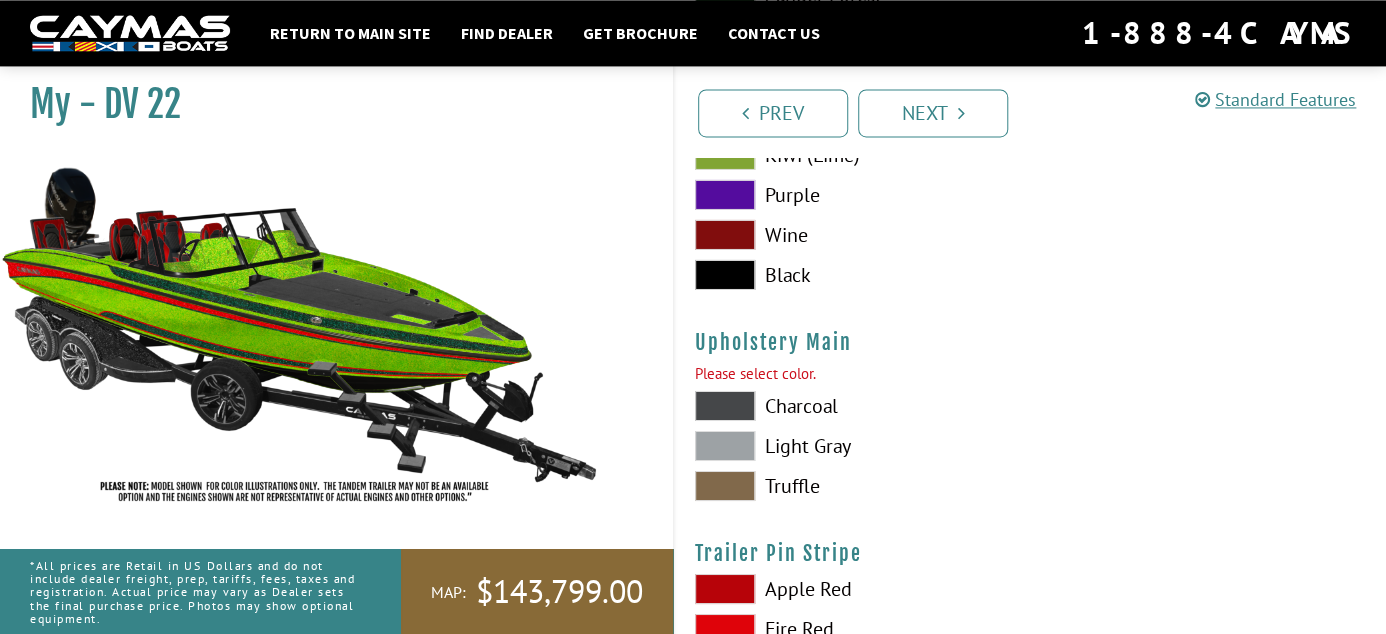 click at bounding box center [725, 445] 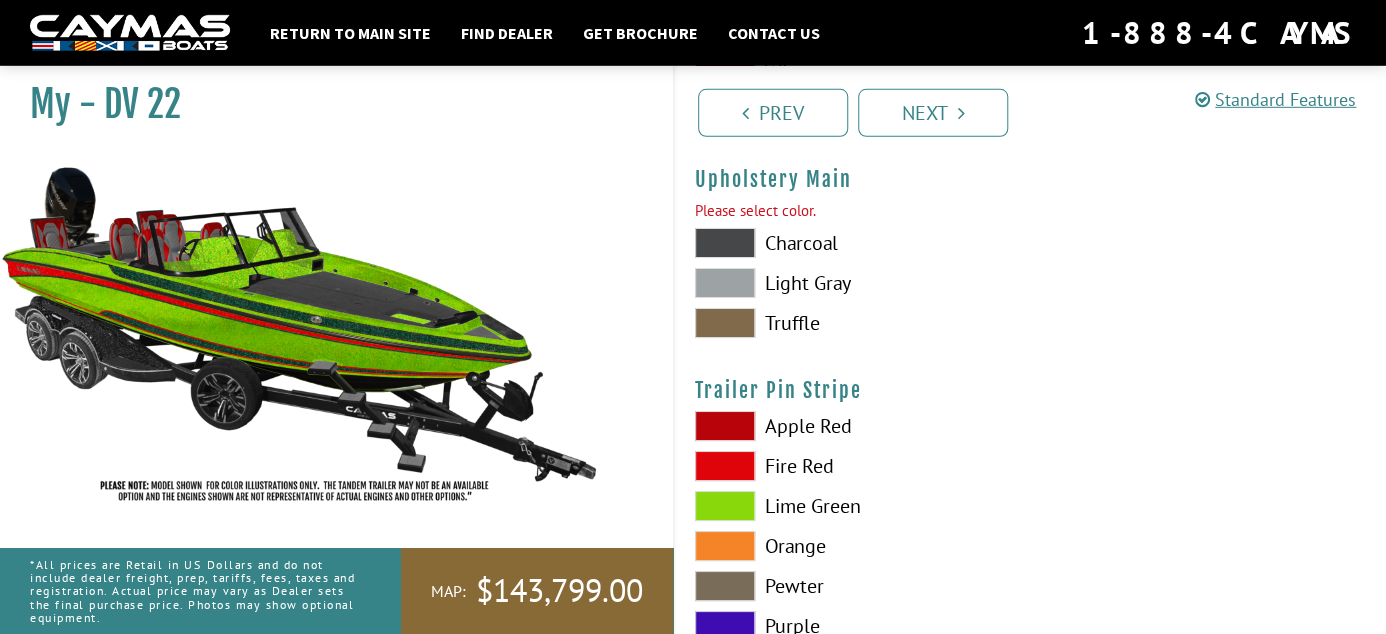 scroll, scrollTop: 10188, scrollLeft: 0, axis: vertical 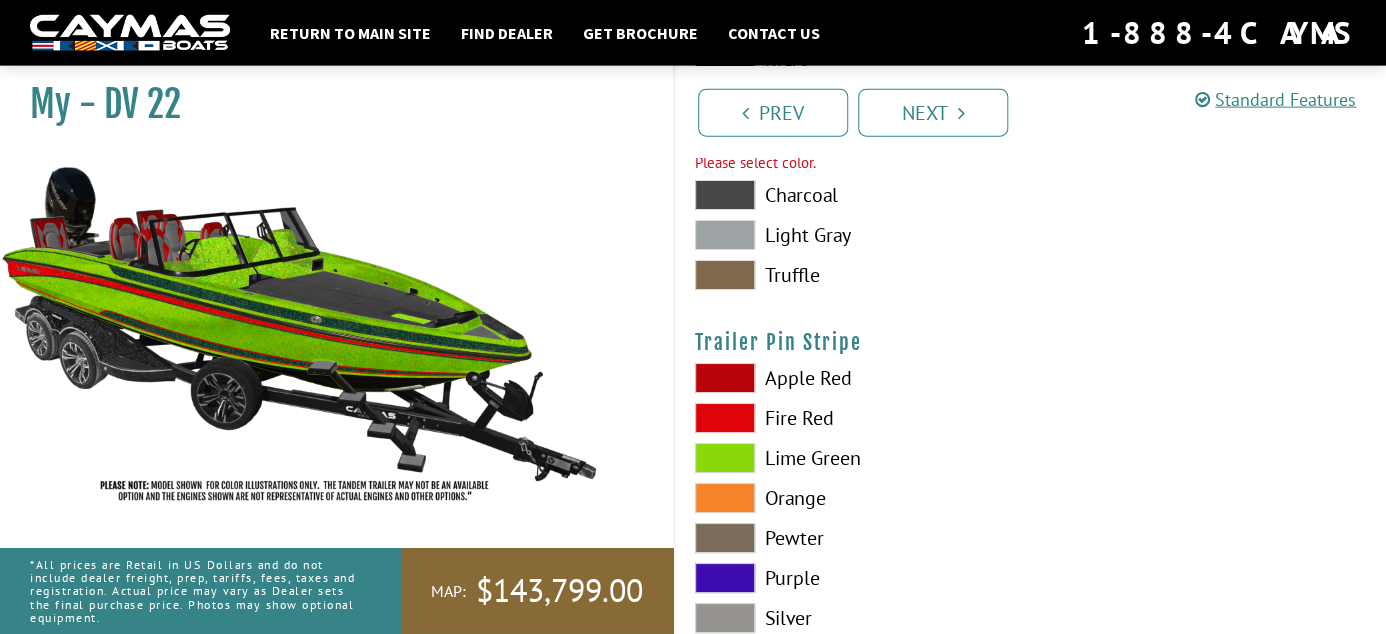 click at bounding box center (725, 418) 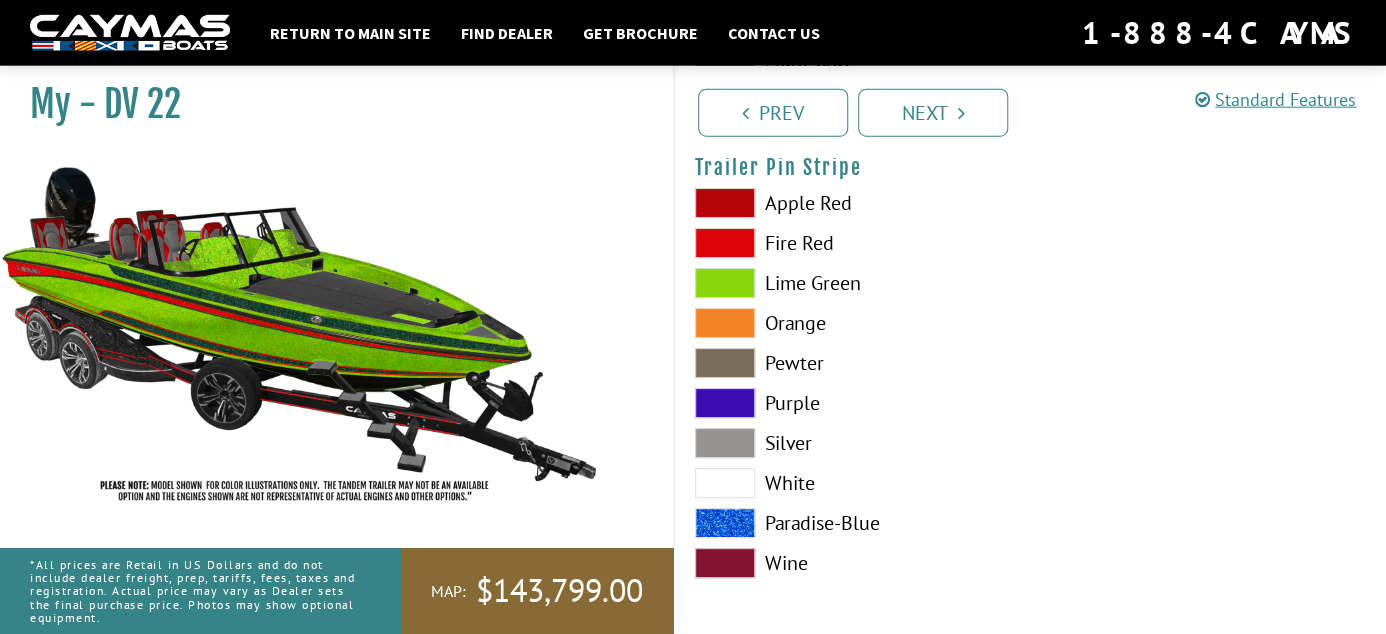 scroll, scrollTop: 10364, scrollLeft: 0, axis: vertical 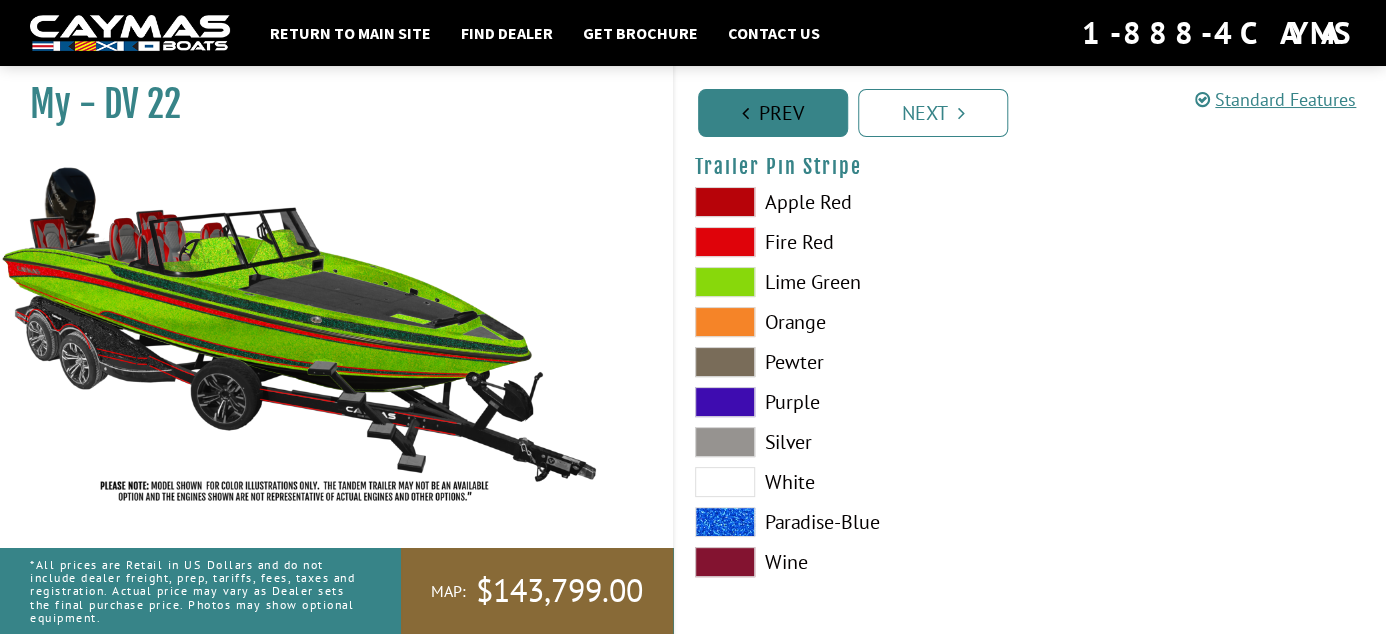 click at bounding box center [745, 113] 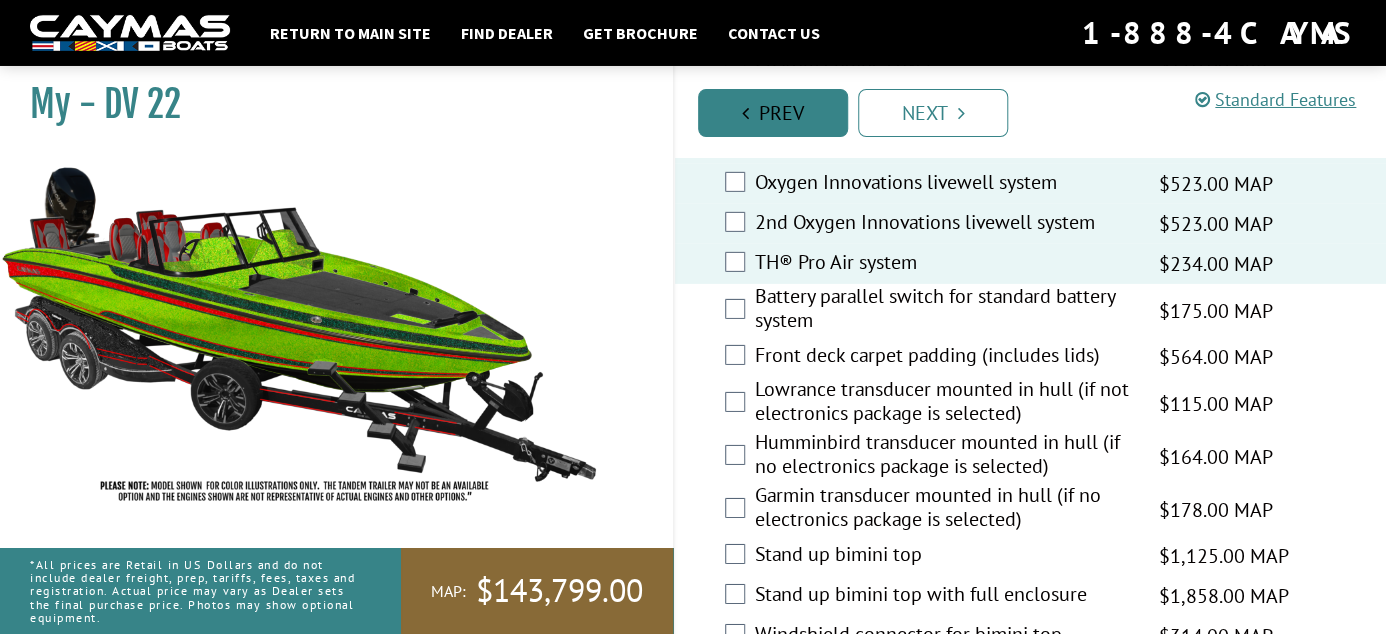 click at bounding box center [745, 113] 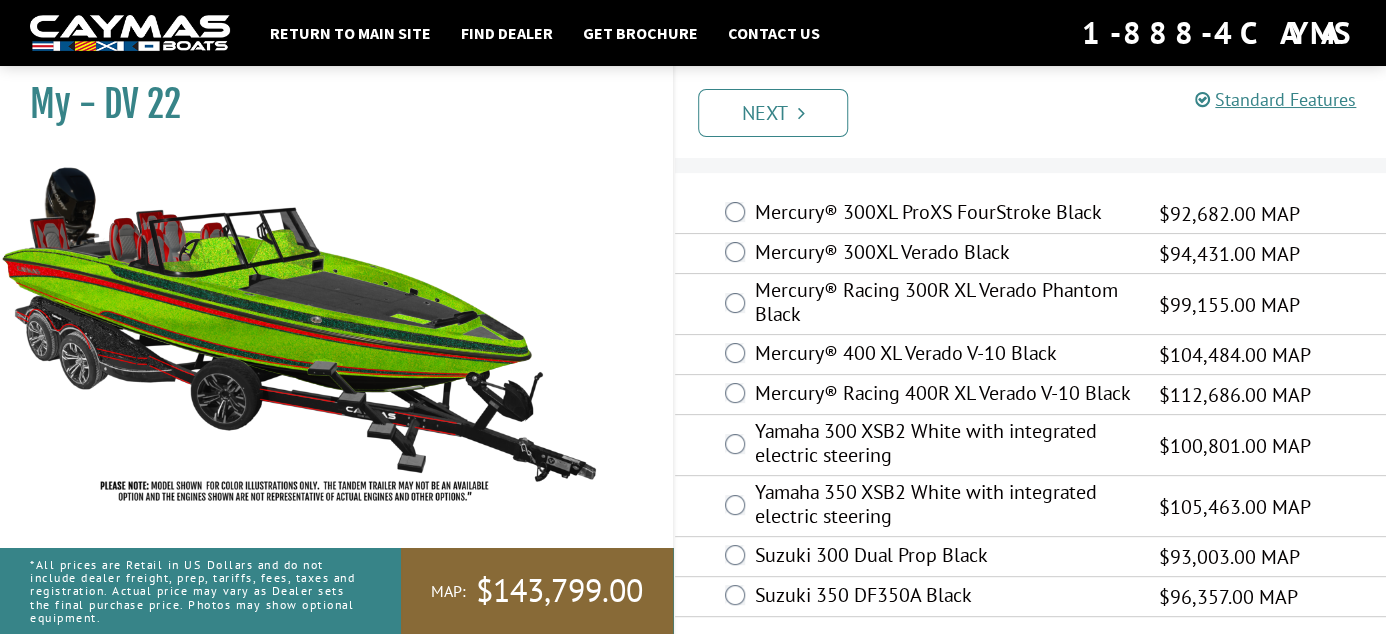 click on "Next" at bounding box center (773, 113) 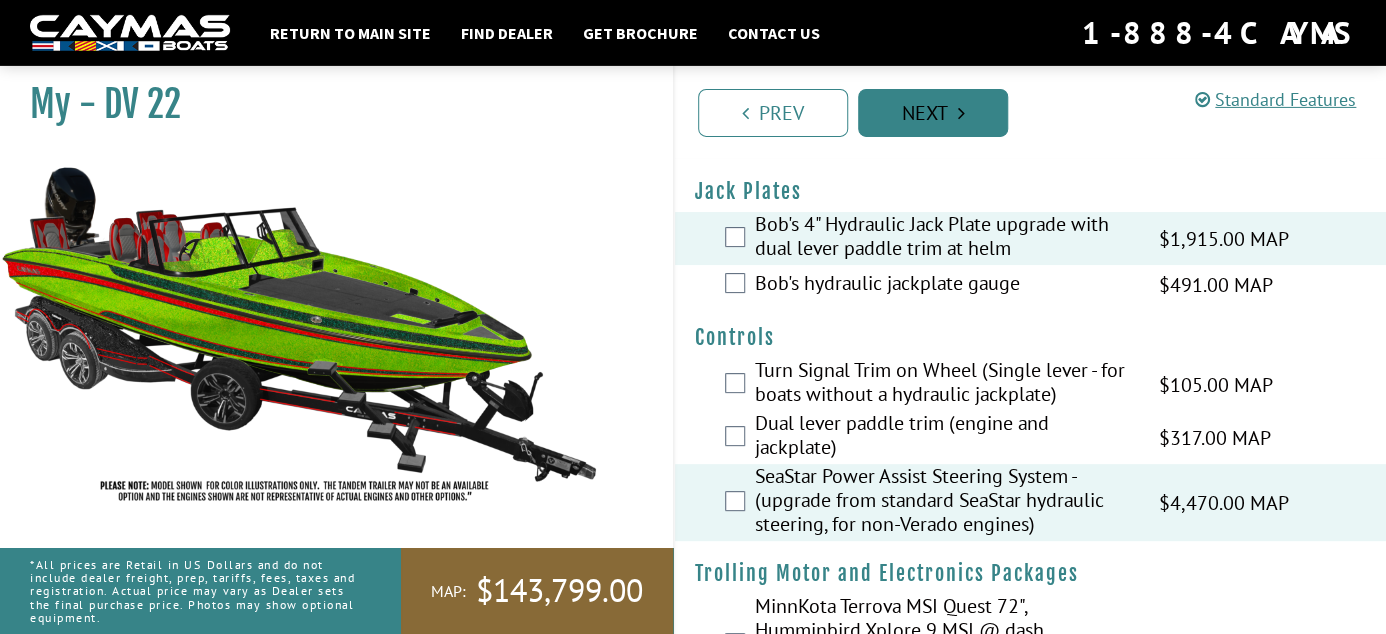 click at bounding box center (745, 113) 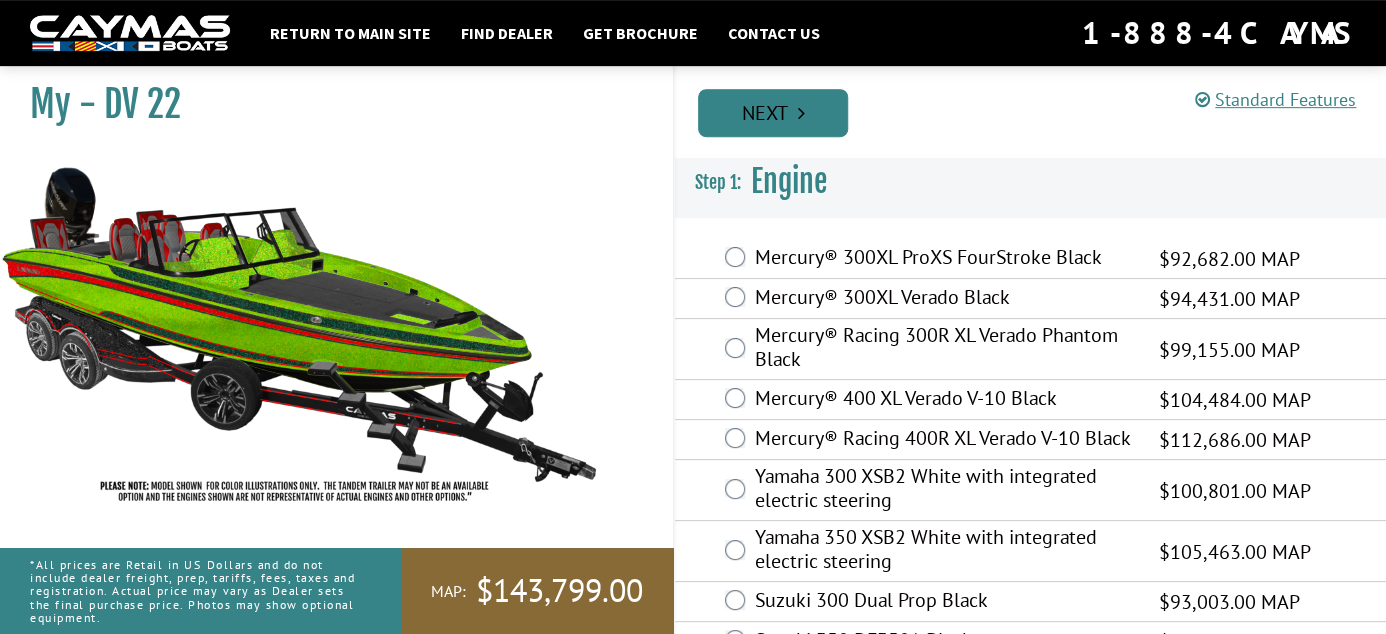 scroll, scrollTop: 0, scrollLeft: 0, axis: both 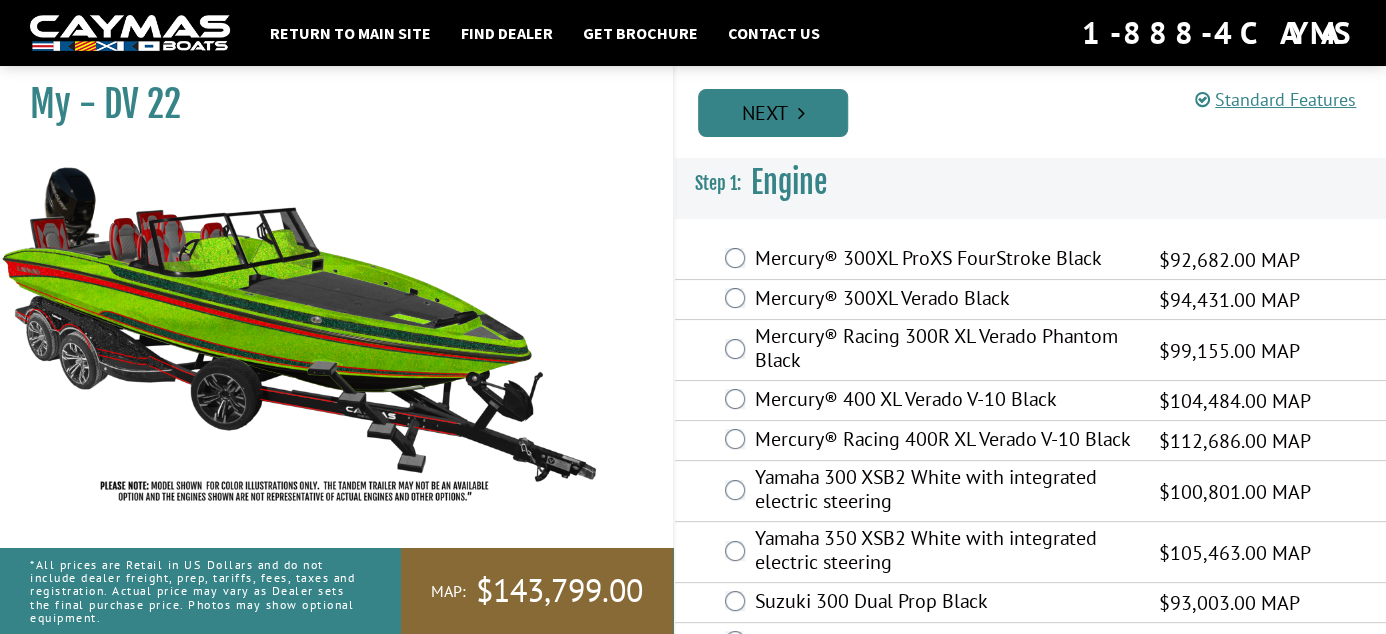 click on "Next" at bounding box center [773, 113] 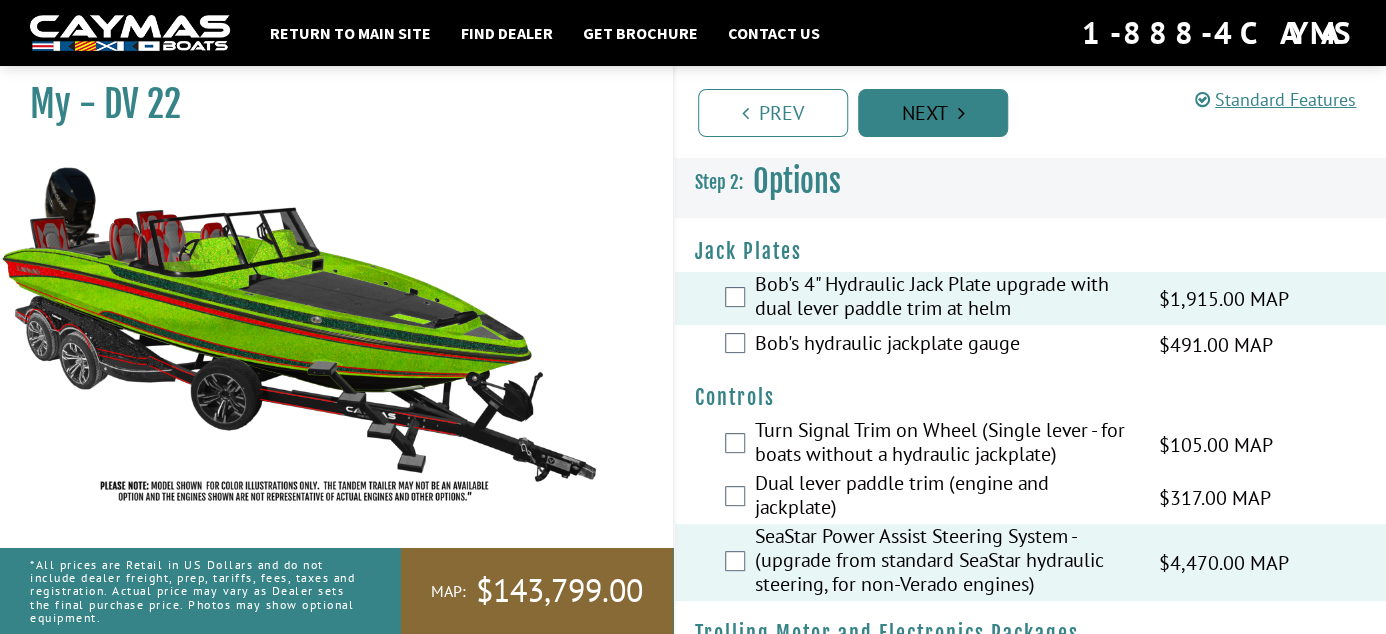 click on "Prev" at bounding box center [773, 113] 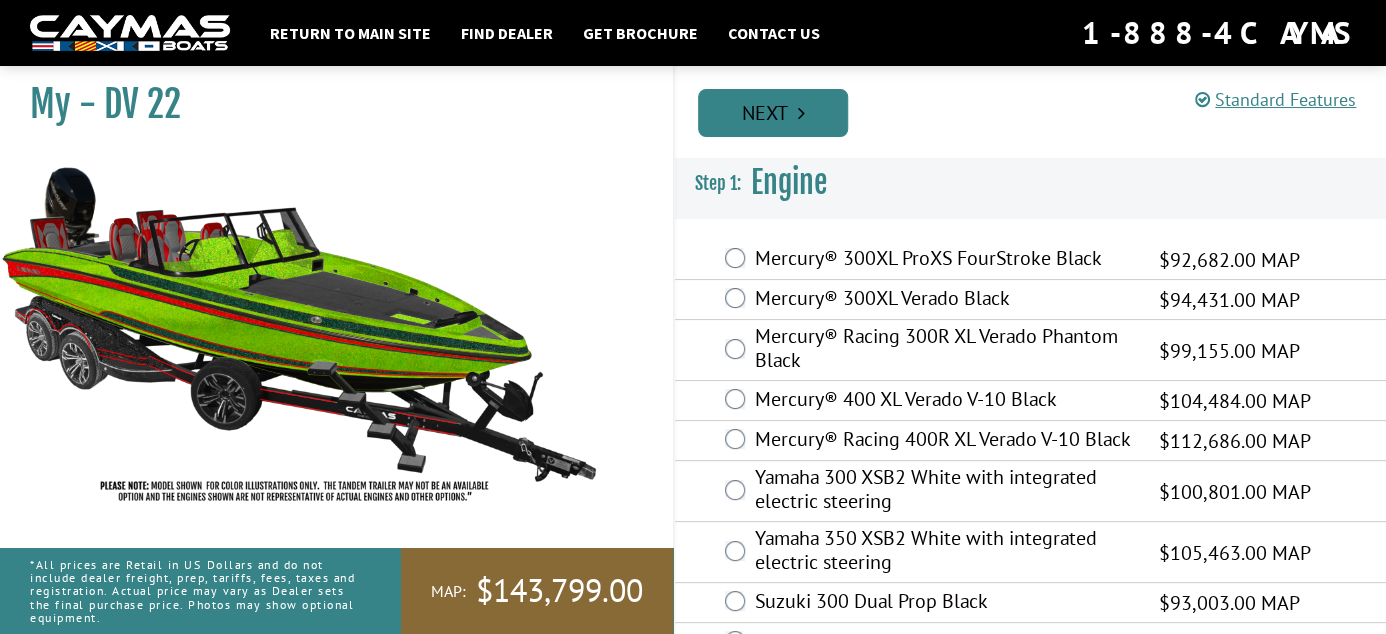 click on "Next" at bounding box center [773, 113] 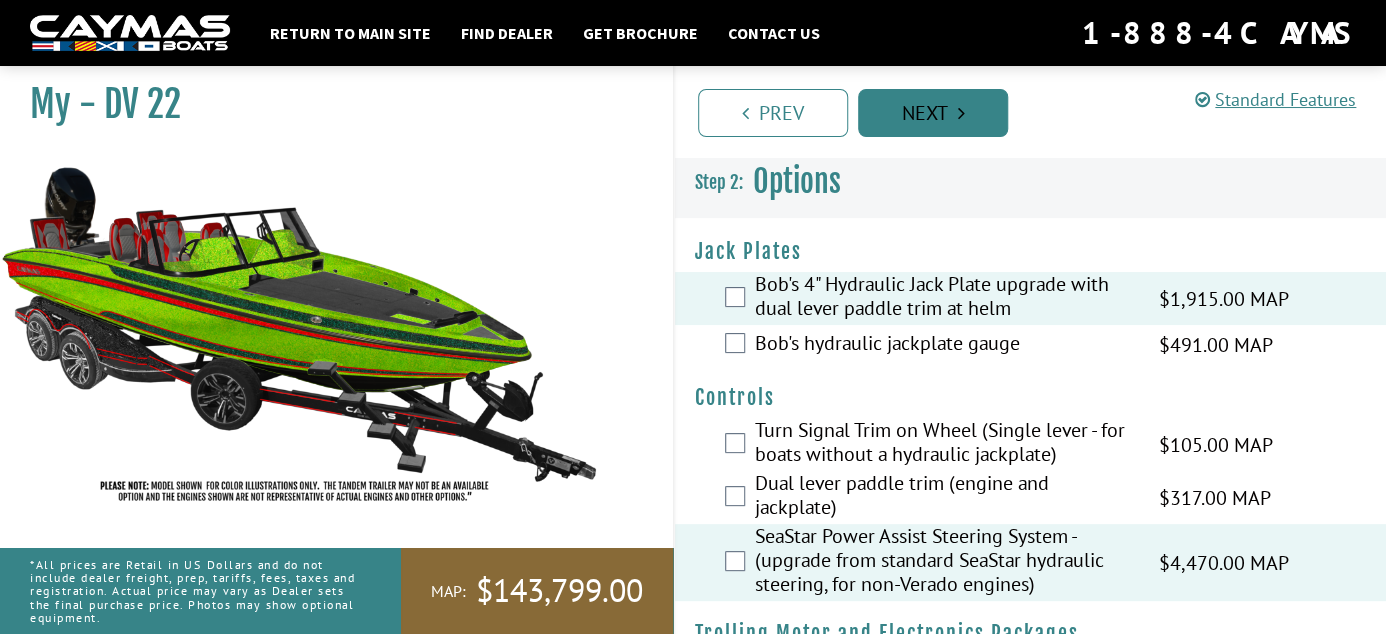 click on "Prev" at bounding box center [773, 113] 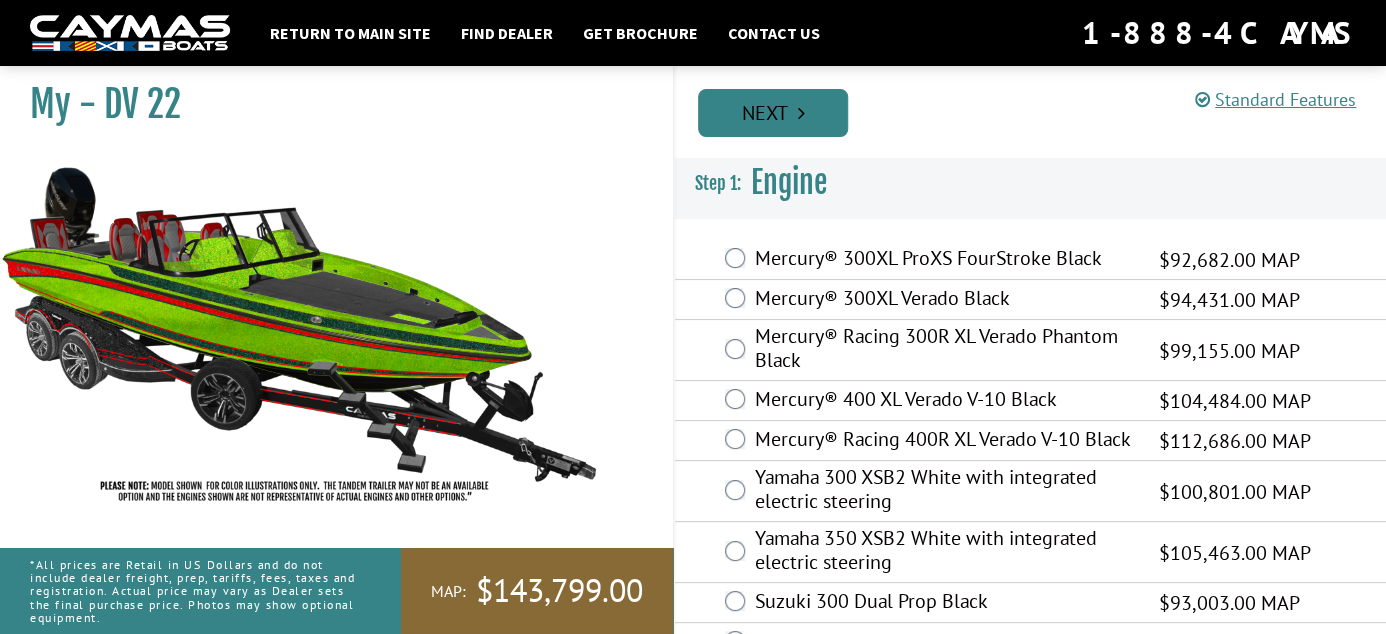 click on "Next" at bounding box center [773, 113] 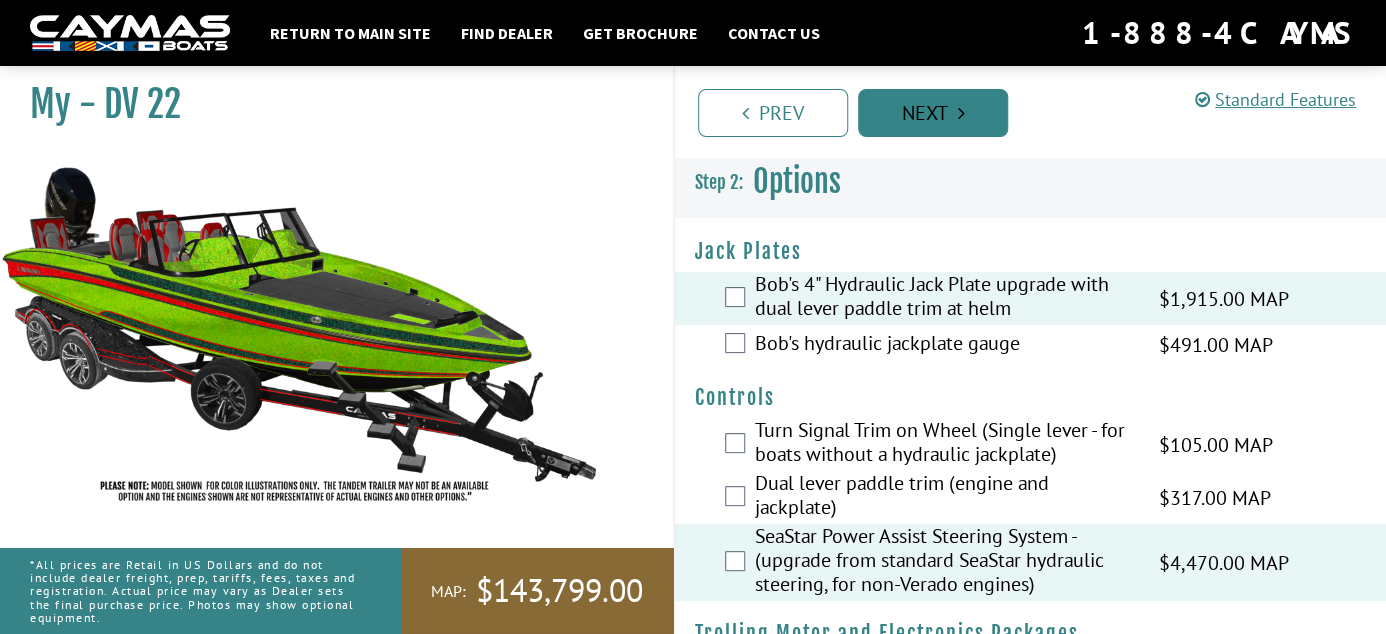 click on "Next" at bounding box center [933, 113] 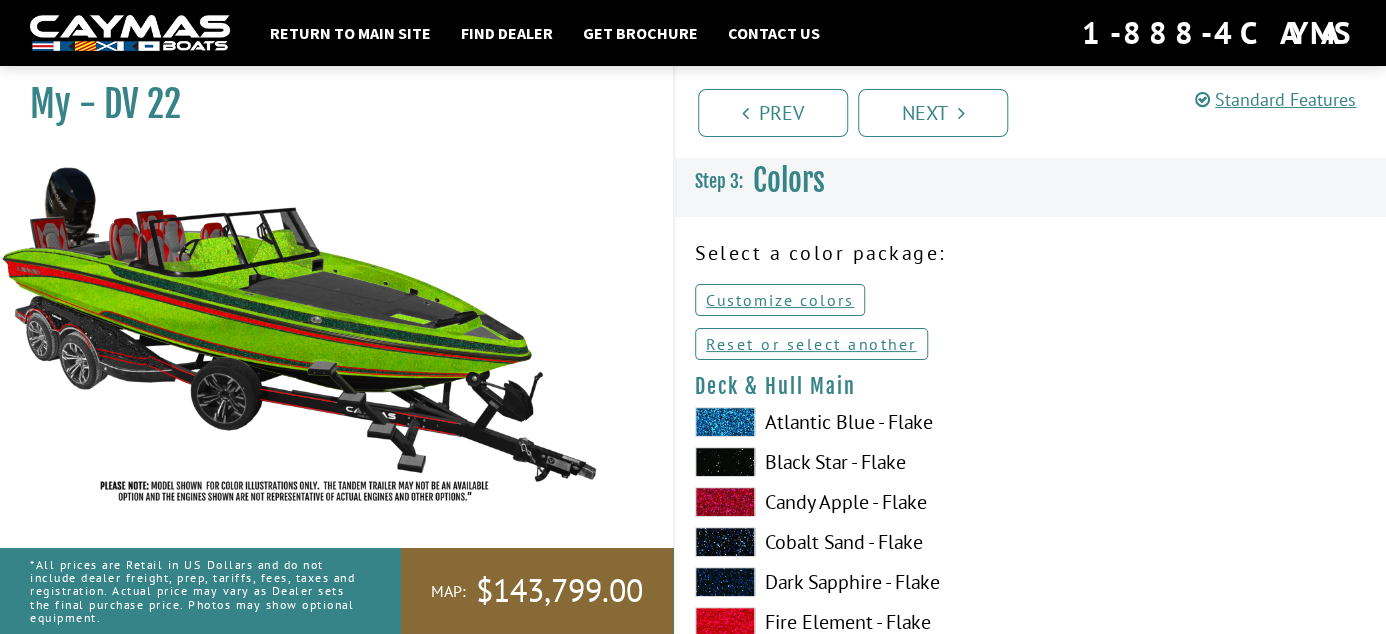 click at bounding box center (725, 422) 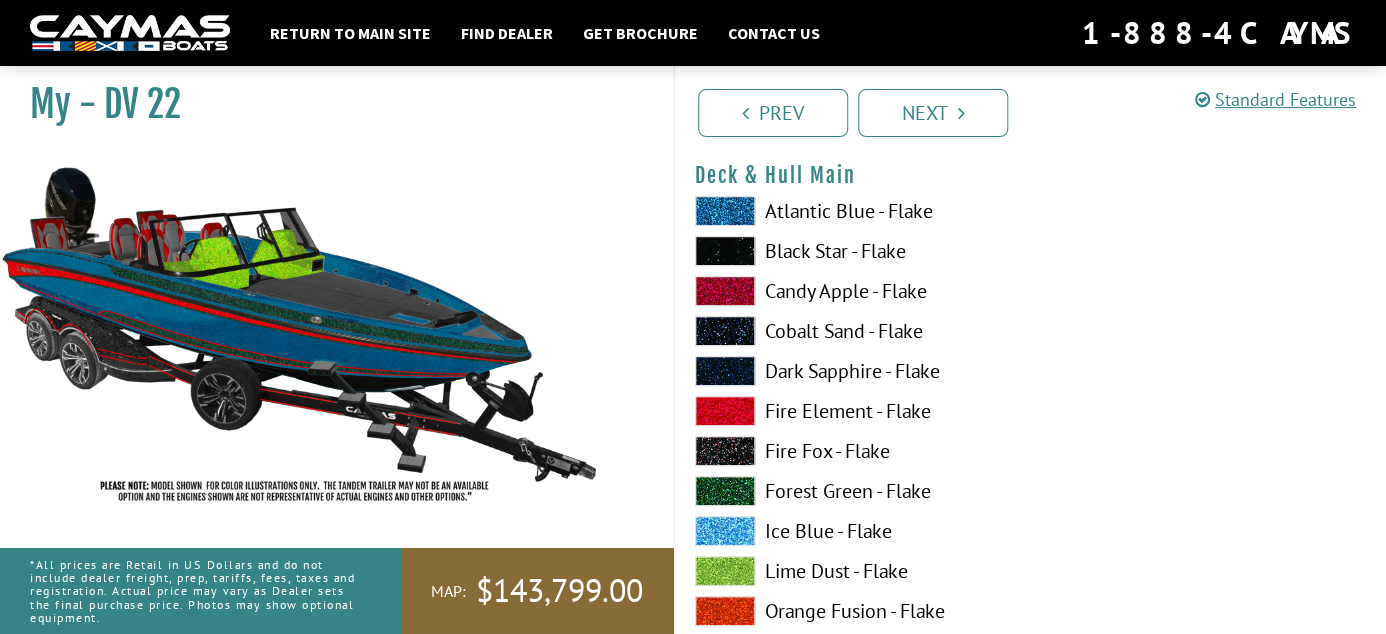 scroll, scrollTop: 316, scrollLeft: 0, axis: vertical 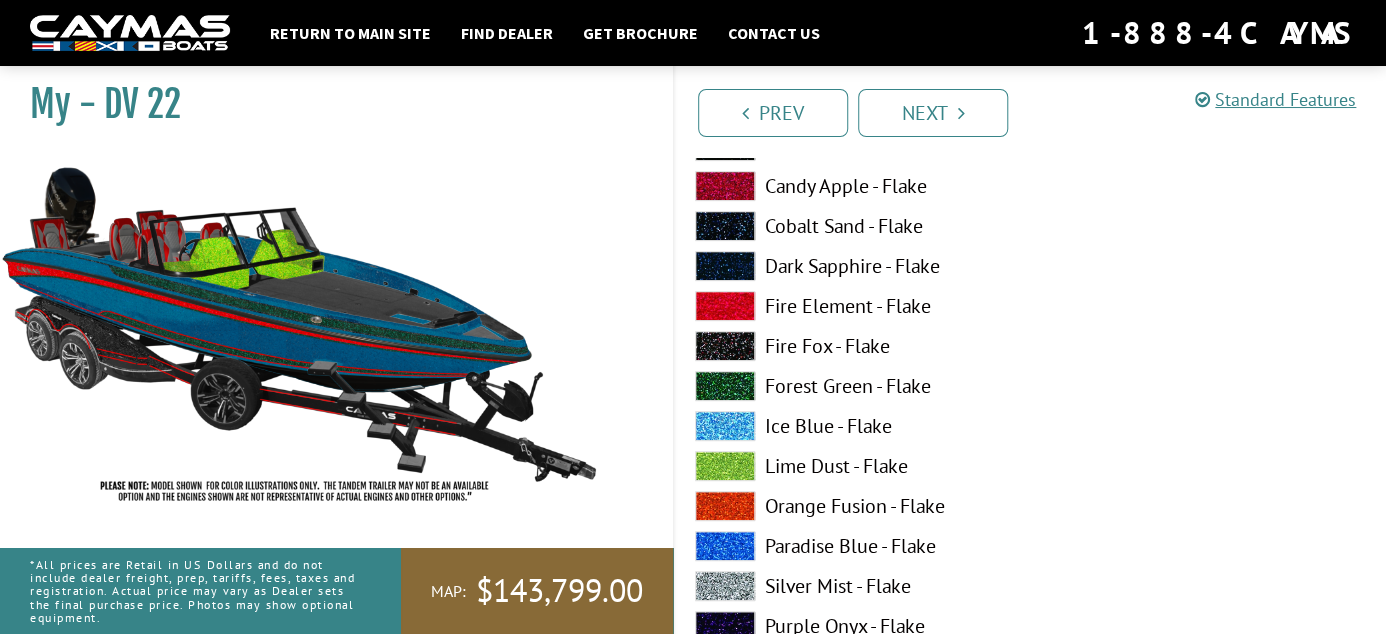 click at bounding box center (725, 466) 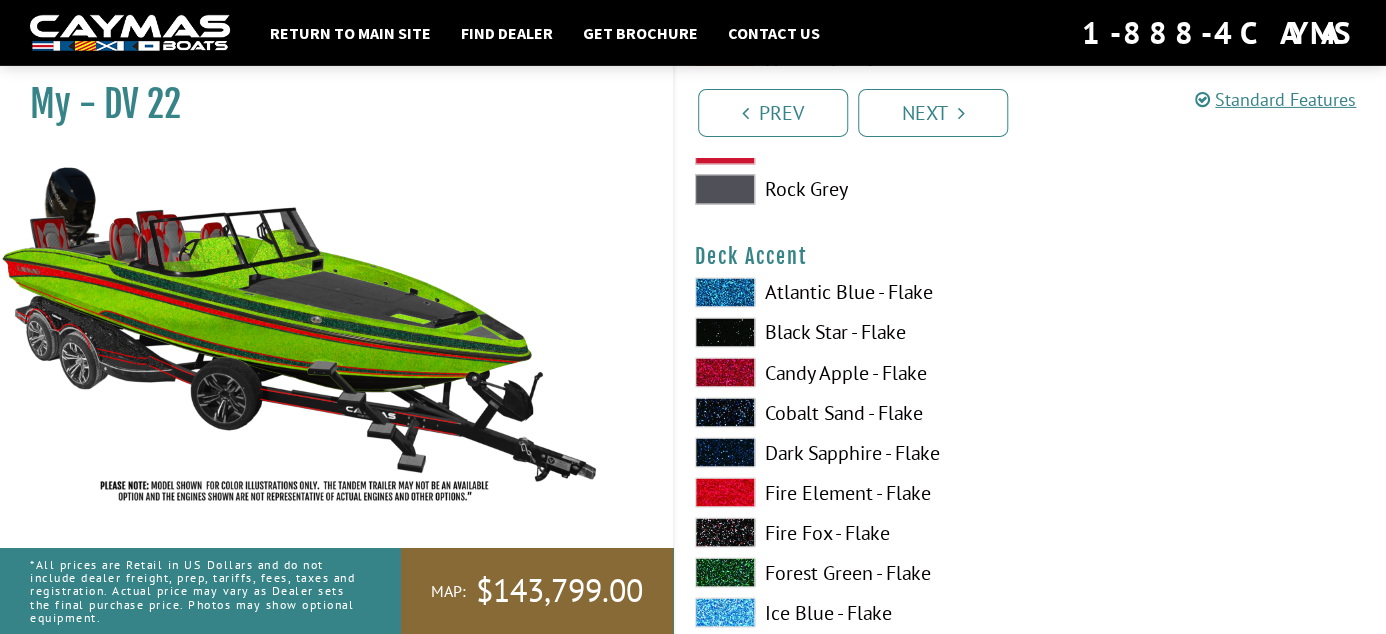 scroll, scrollTop: 1372, scrollLeft: 0, axis: vertical 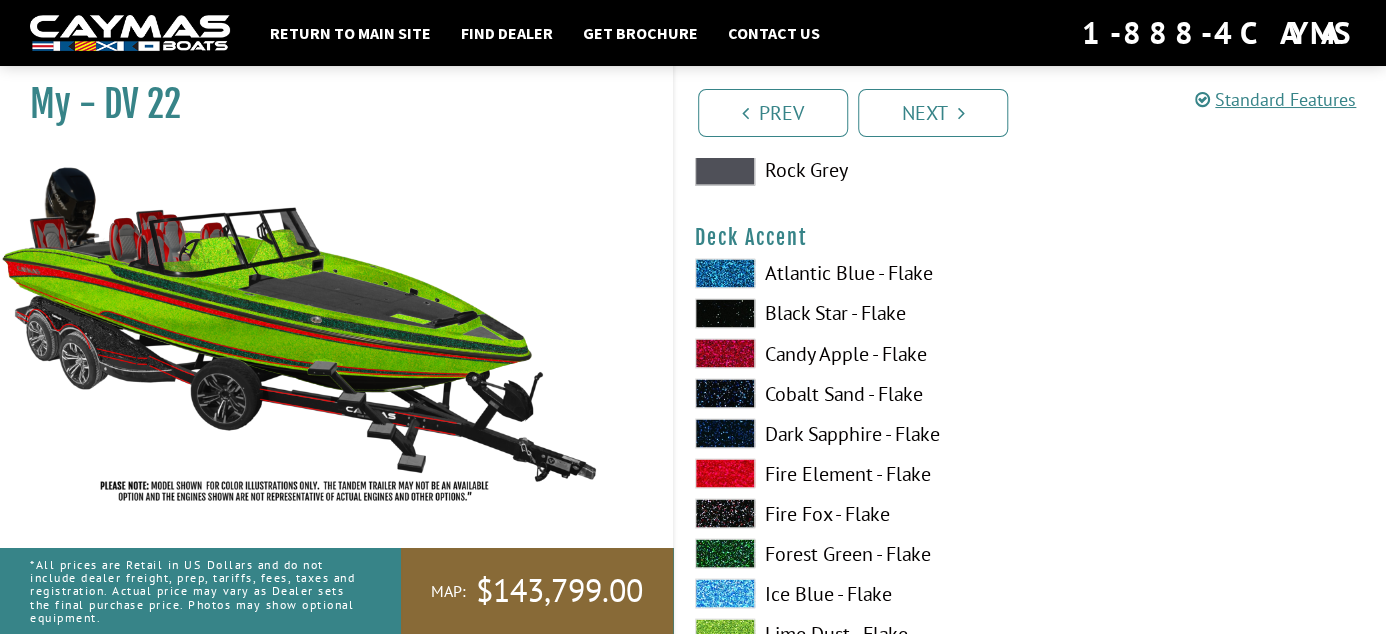 click at bounding box center (725, 473) 